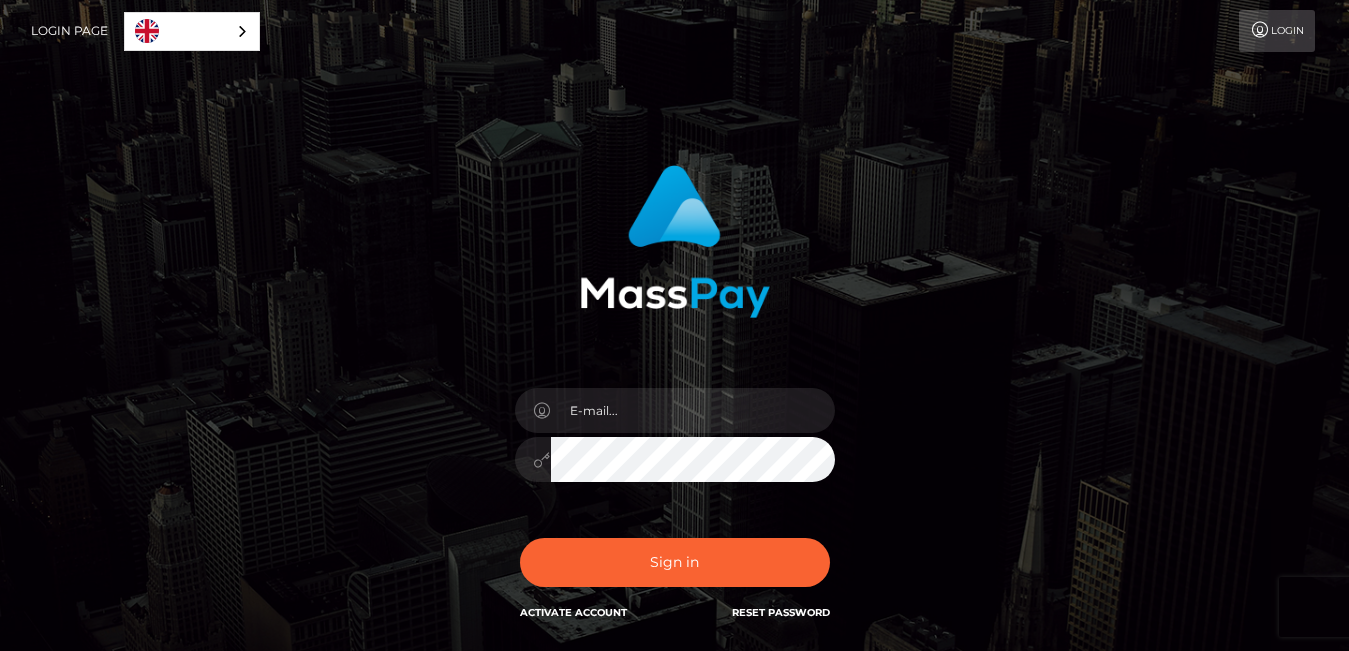 scroll, scrollTop: 0, scrollLeft: 0, axis: both 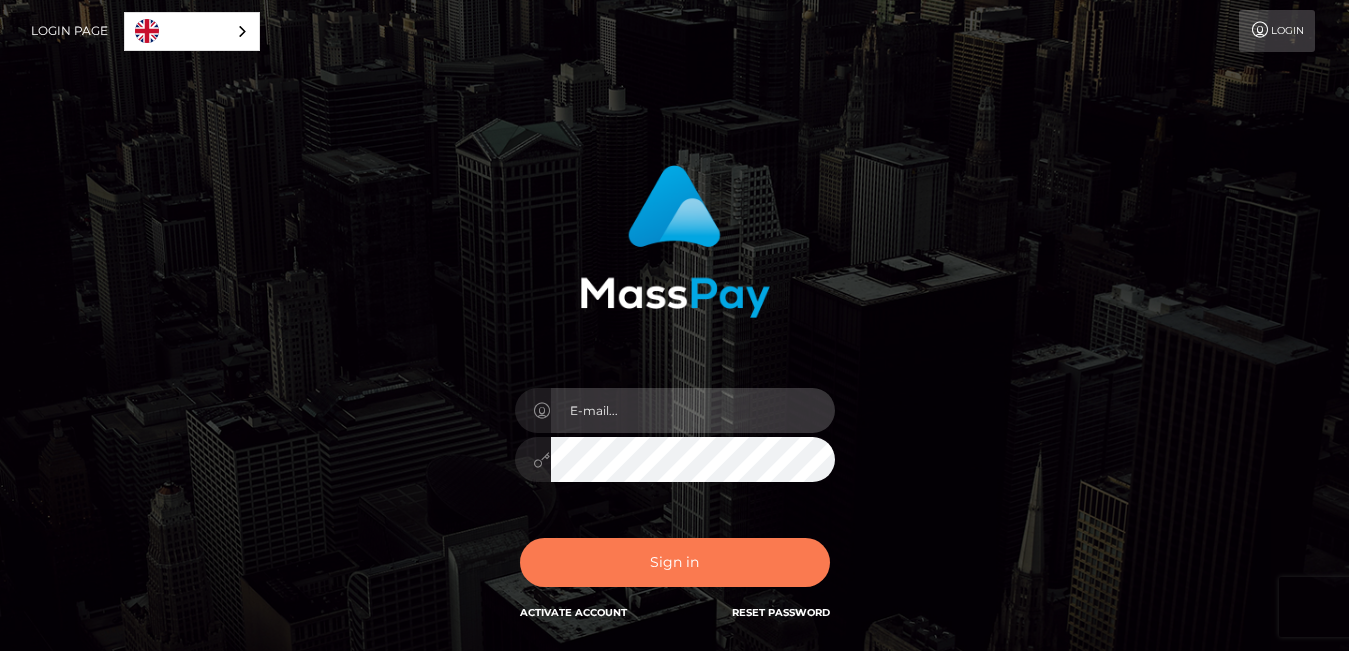 type on "studio194xx@outlook.com" 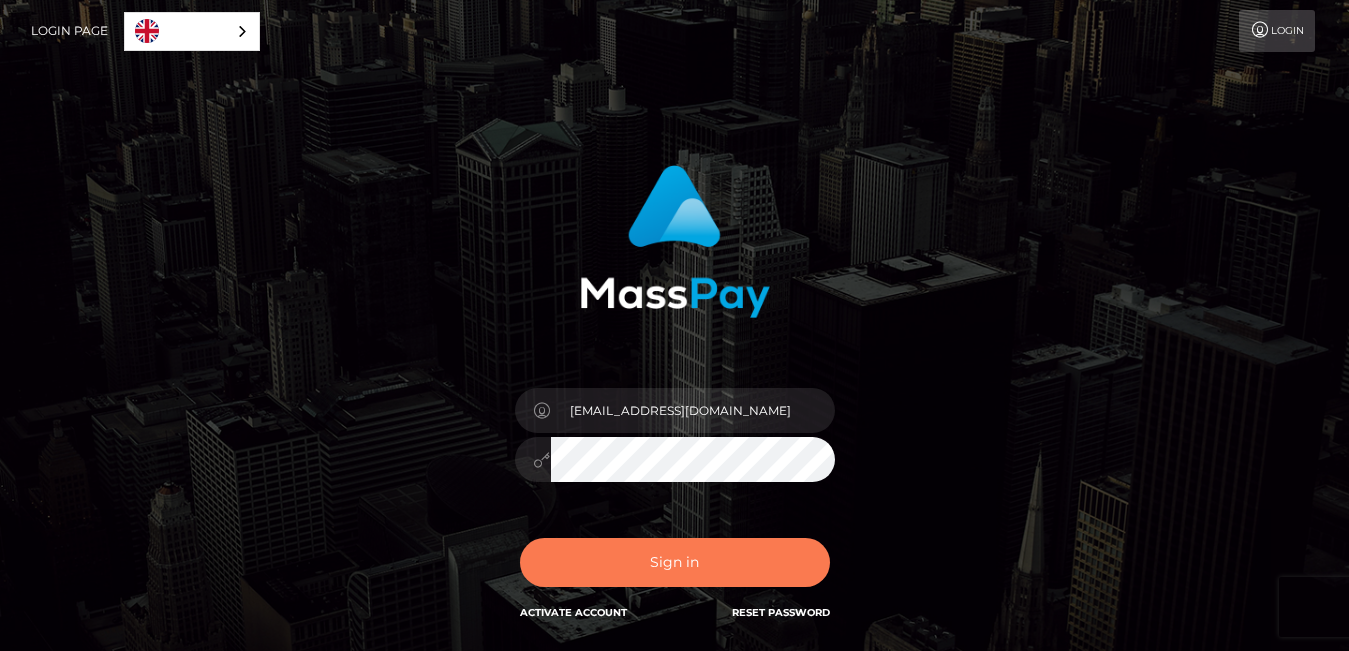 click on "Sign in" at bounding box center [675, 562] 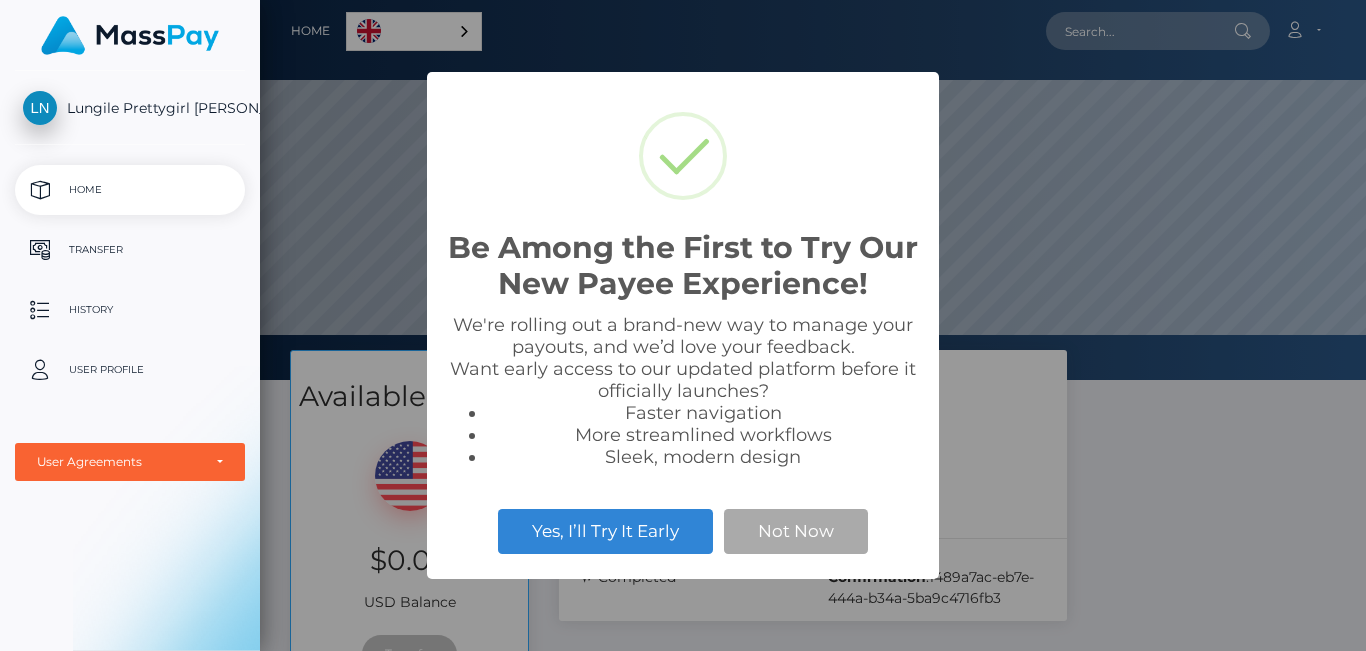 scroll, scrollTop: 0, scrollLeft: 0, axis: both 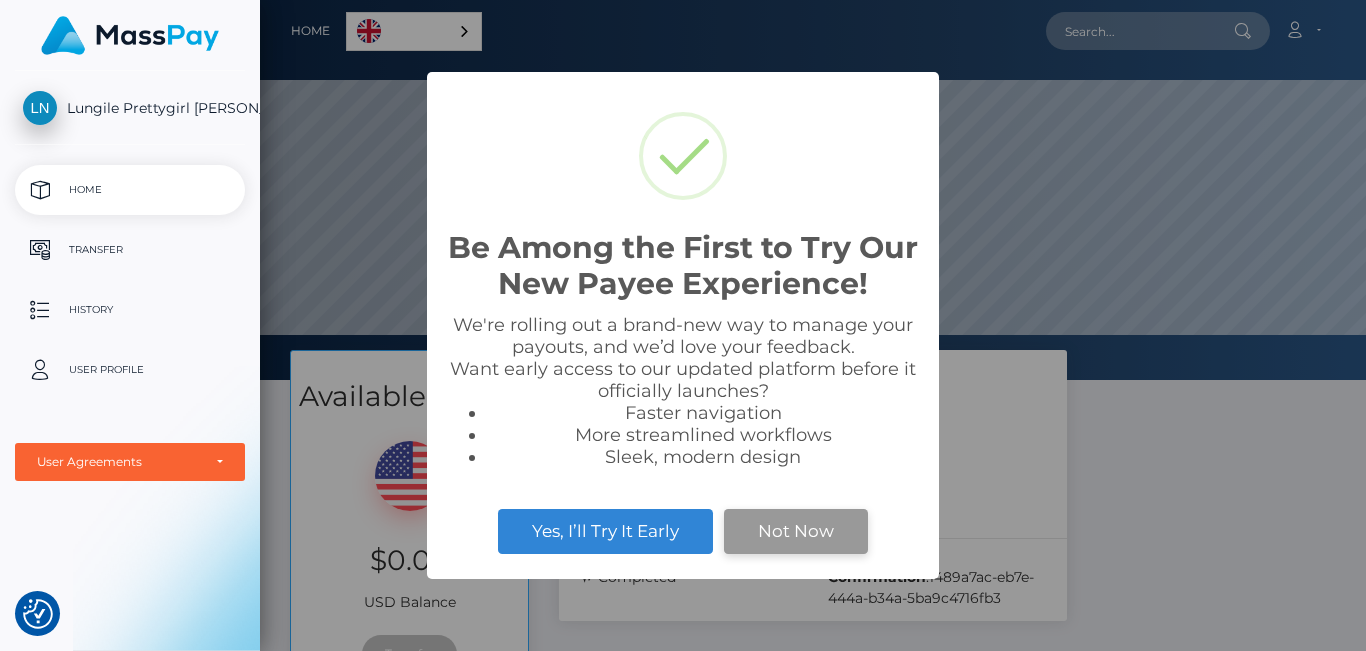 click on "Not Now" at bounding box center [796, 531] 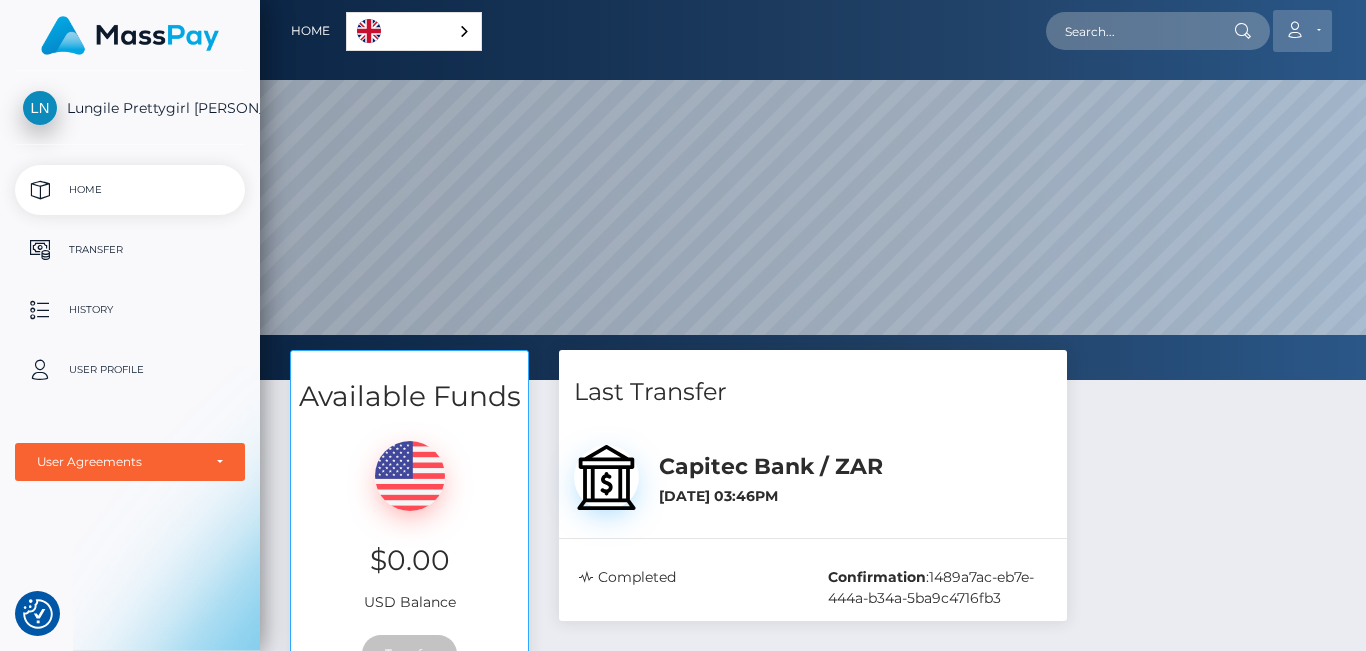click on "Account" at bounding box center [1302, 31] 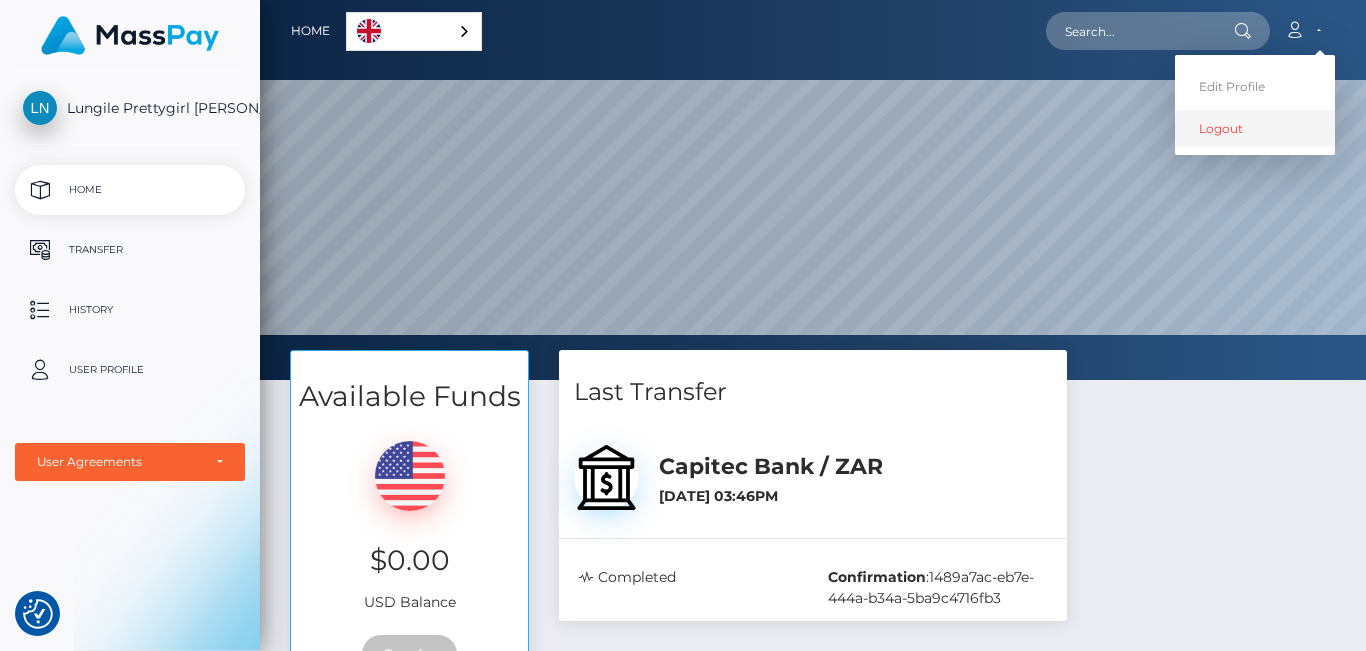 click on "Logout" at bounding box center (1255, 128) 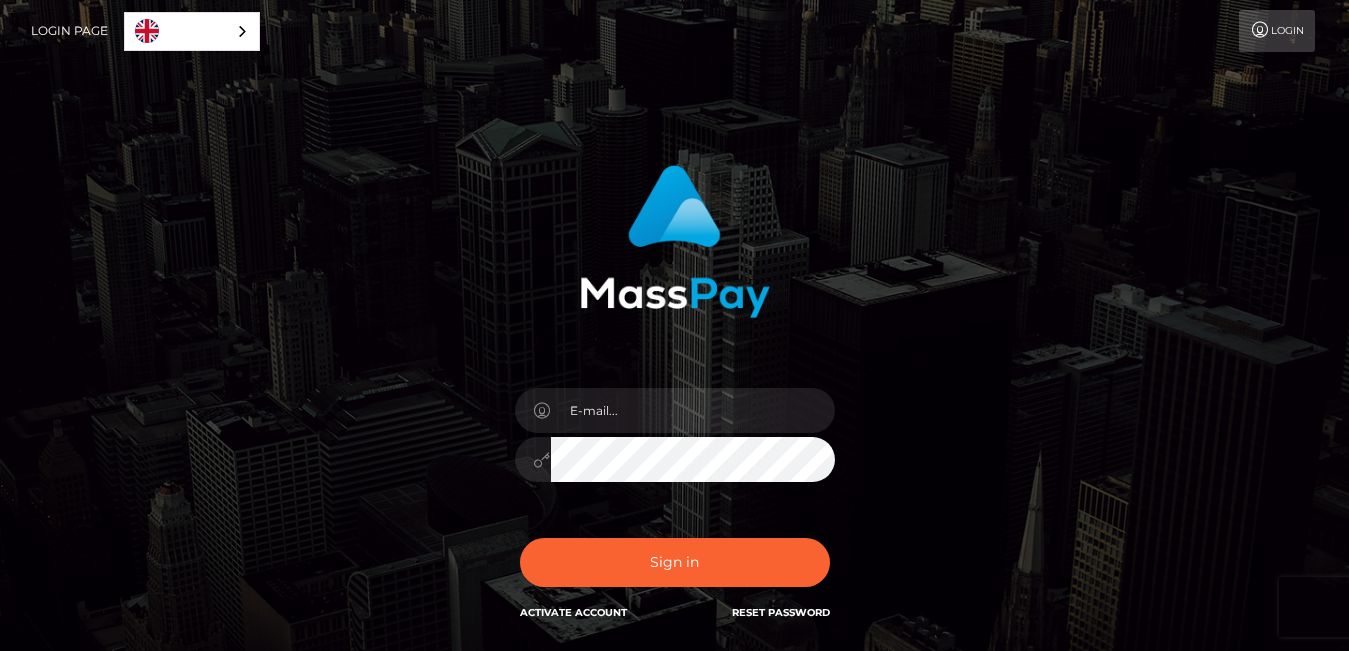 scroll, scrollTop: 0, scrollLeft: 0, axis: both 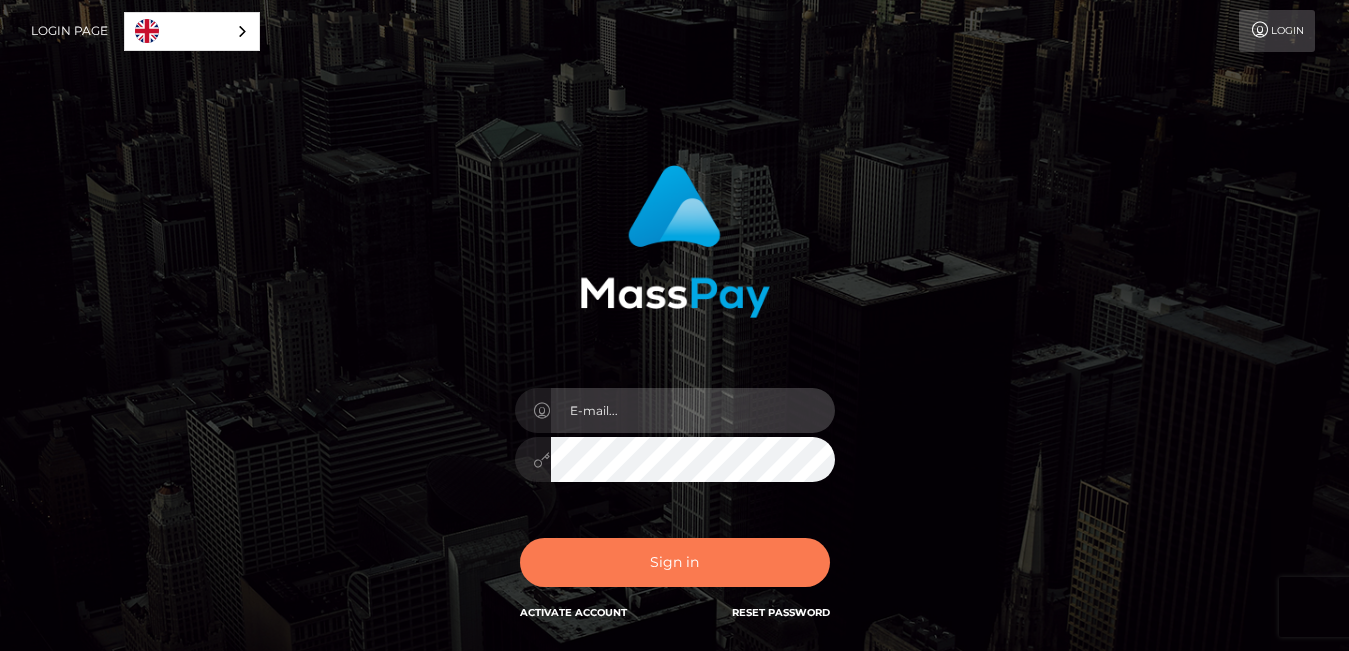 type on "studio194xx@outlook.com" 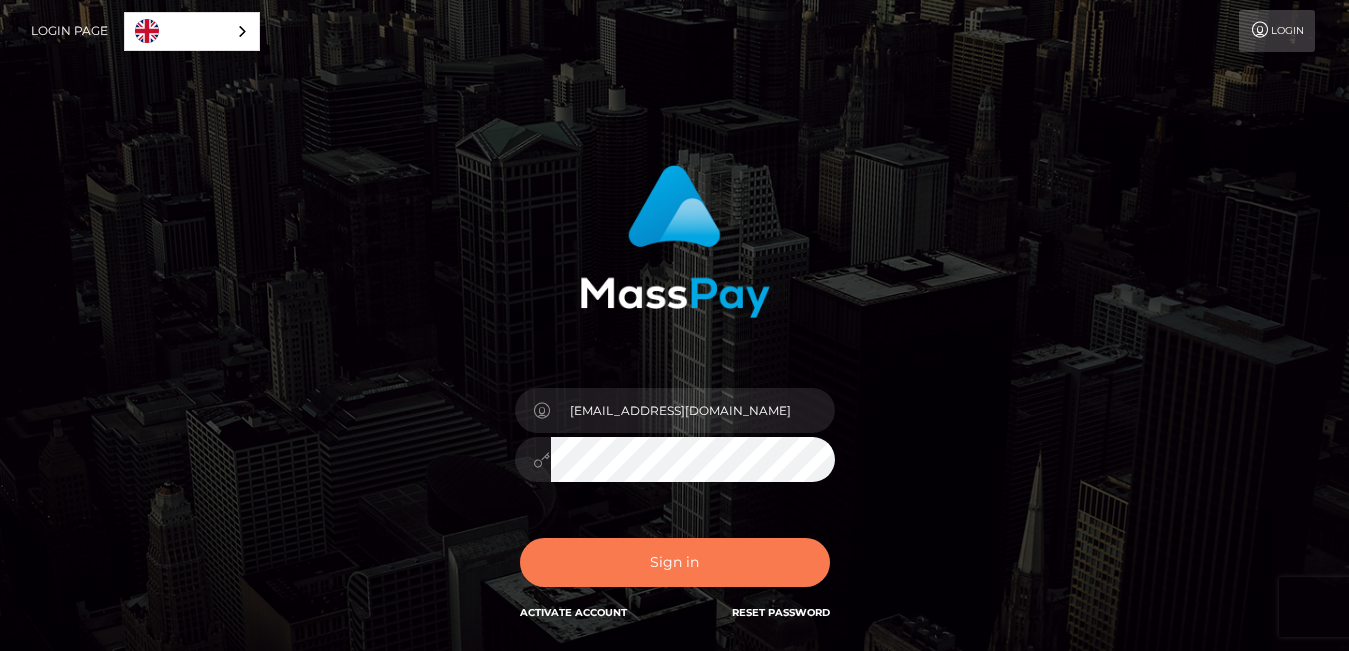 click on "Sign in" at bounding box center [675, 562] 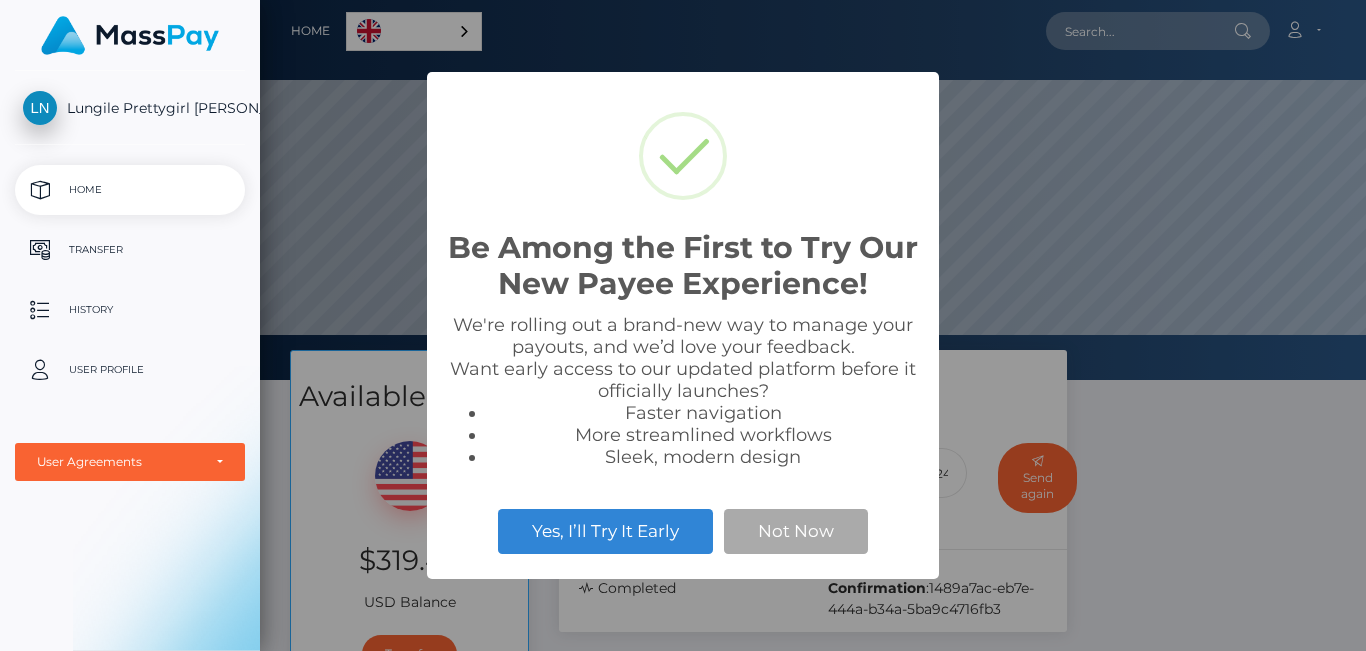 scroll, scrollTop: 0, scrollLeft: 0, axis: both 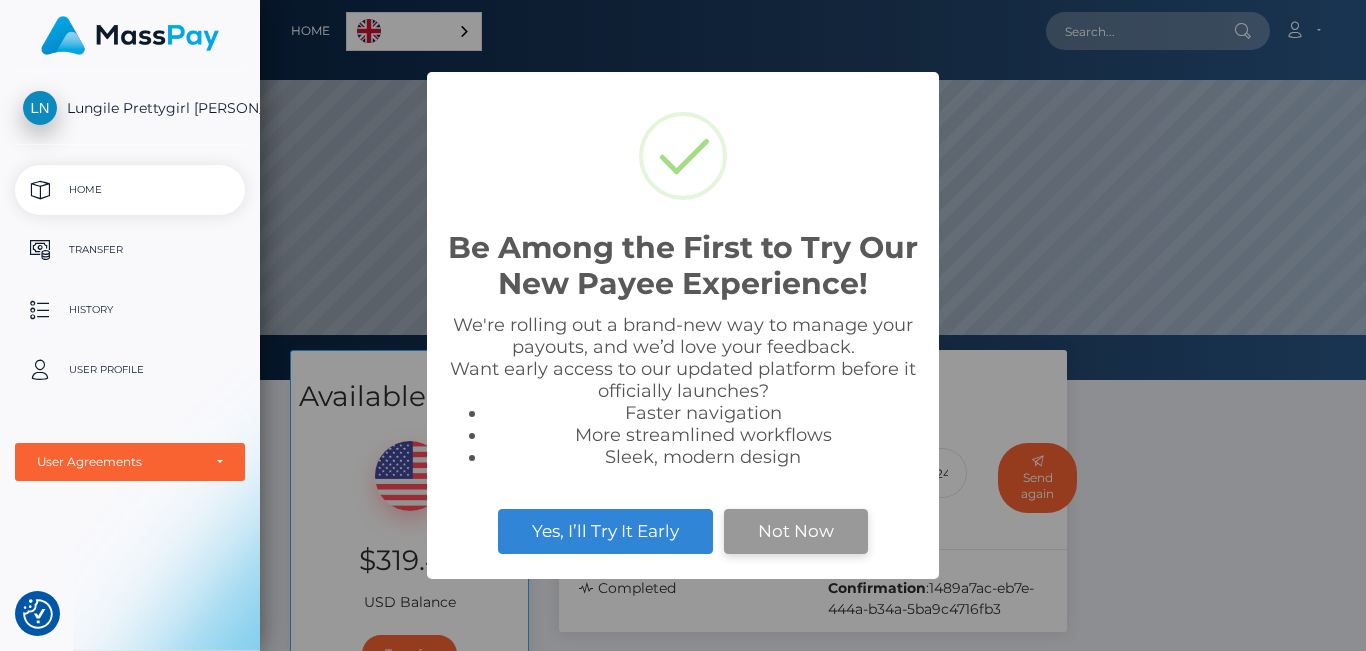 click on "Not Now" at bounding box center [796, 531] 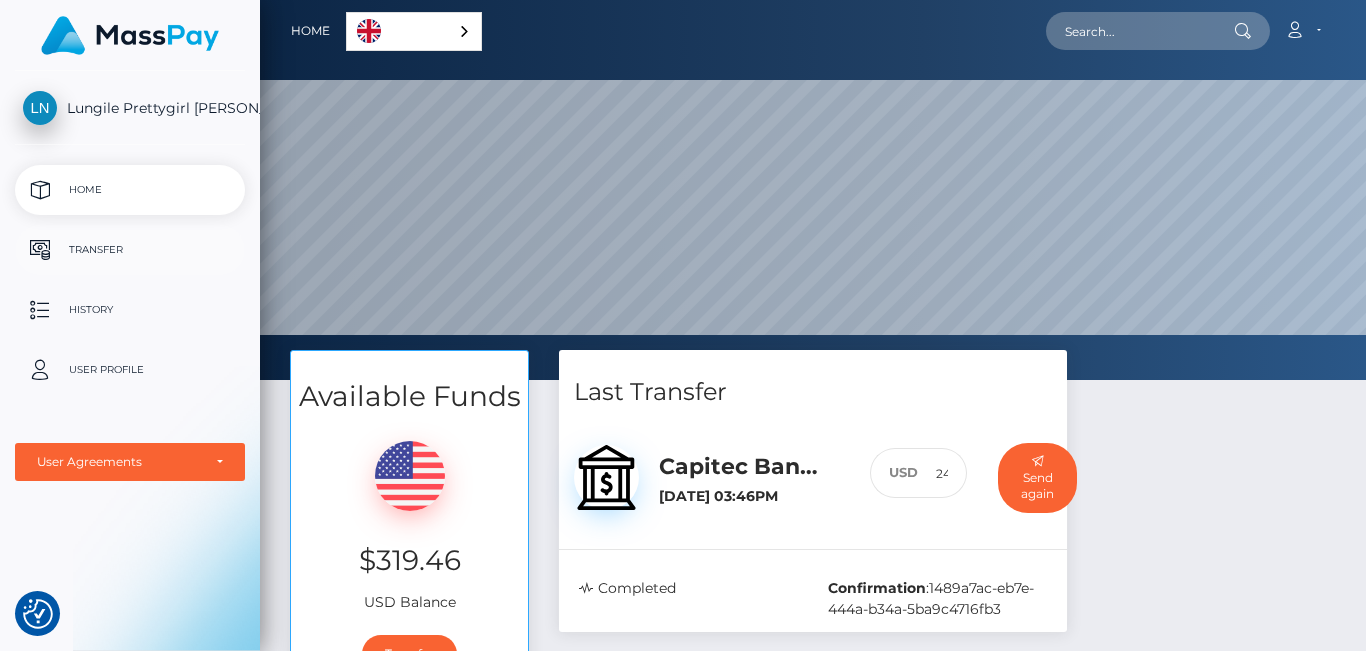 click on "Transfer" at bounding box center (130, 250) 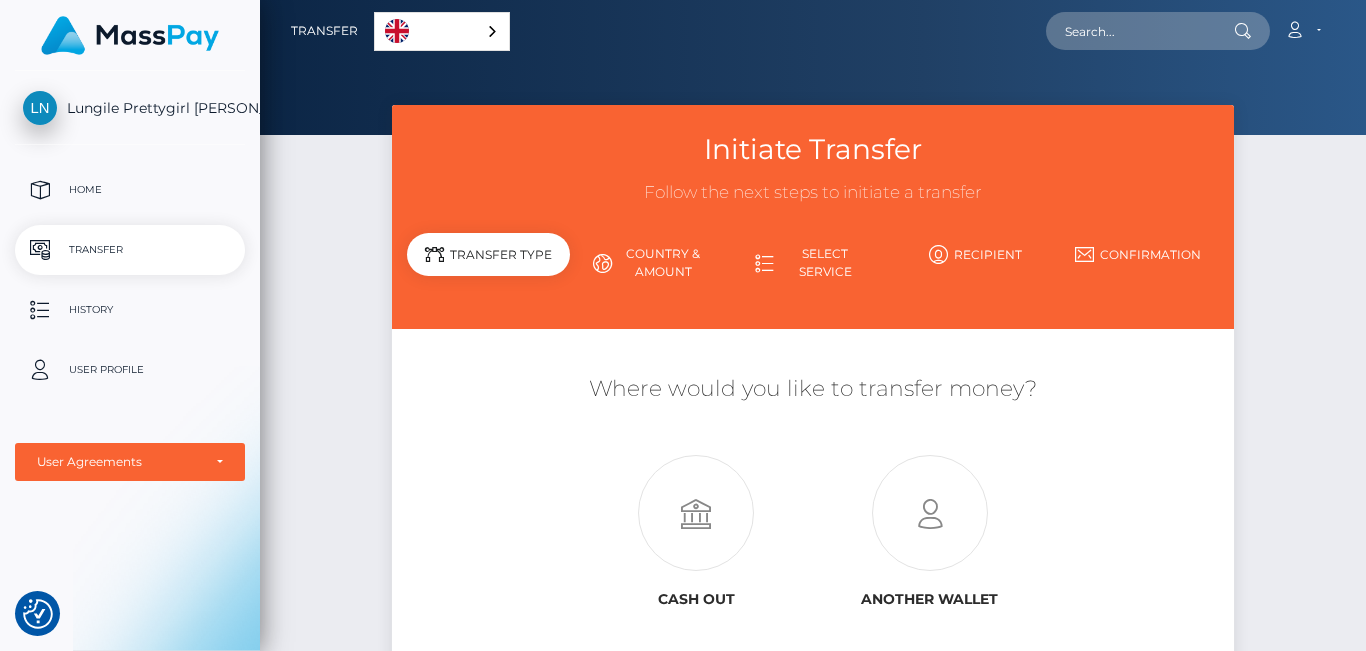 scroll, scrollTop: 0, scrollLeft: 0, axis: both 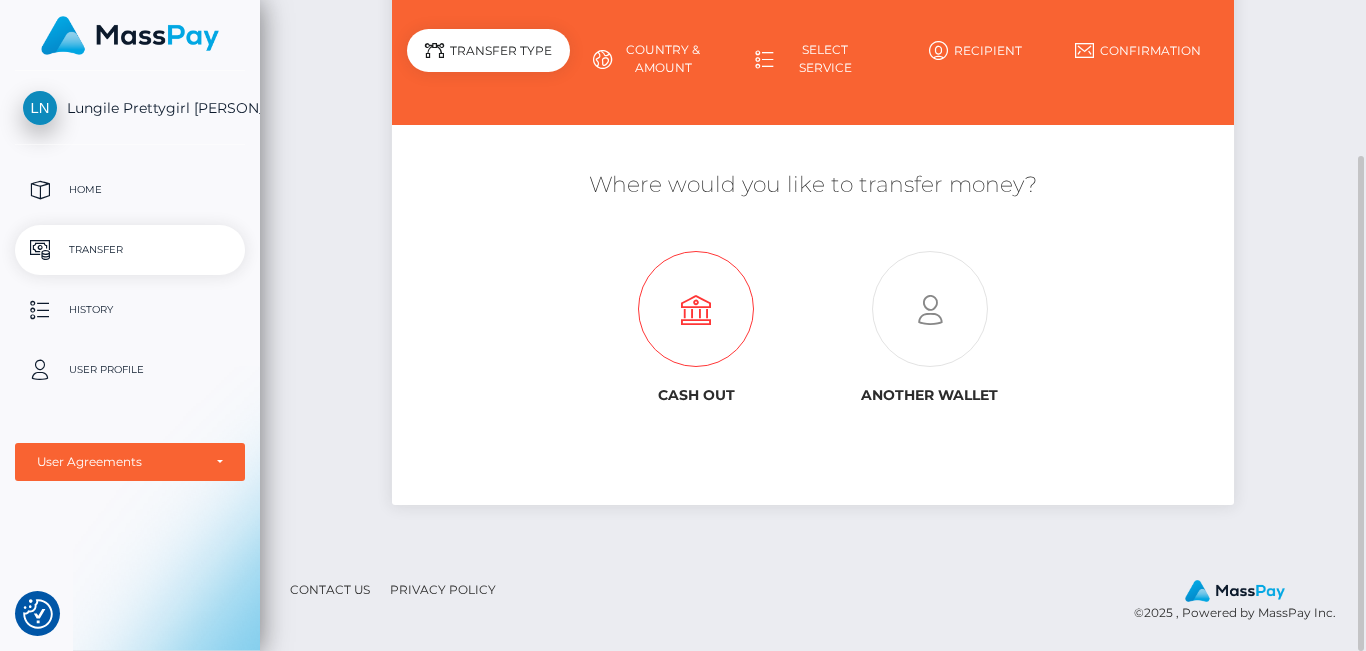 click at bounding box center [696, 310] 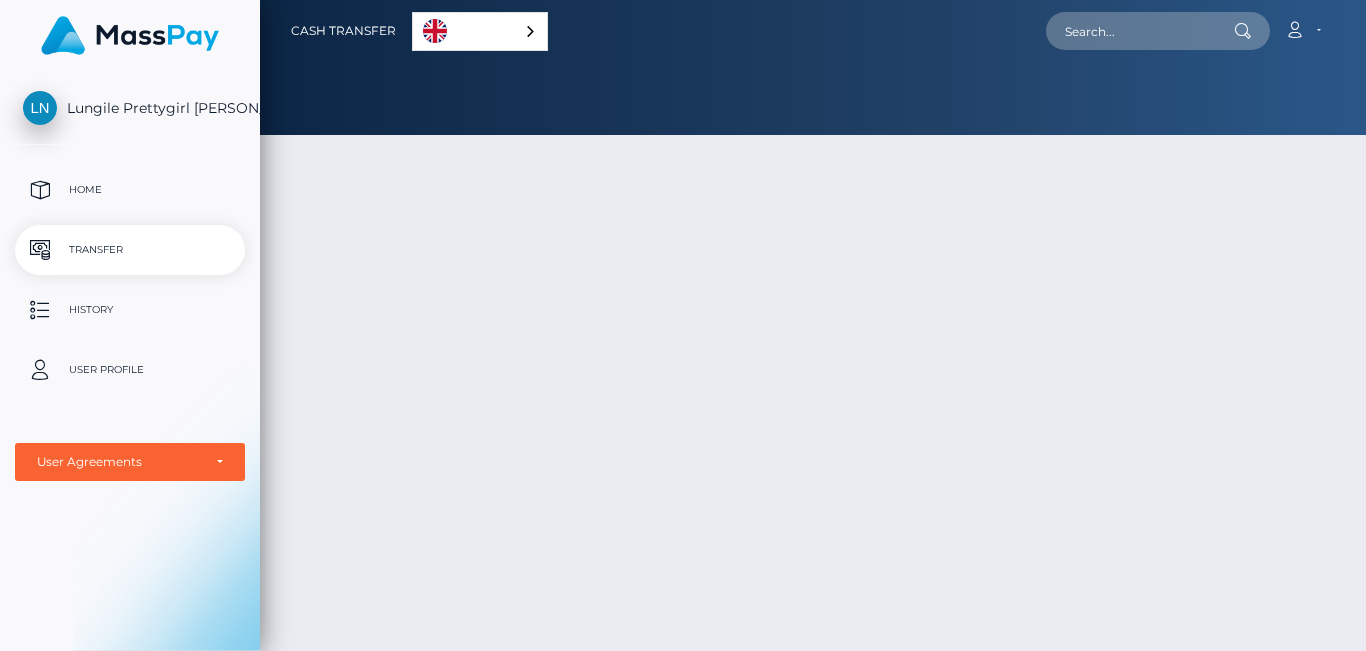 scroll, scrollTop: 0, scrollLeft: 0, axis: both 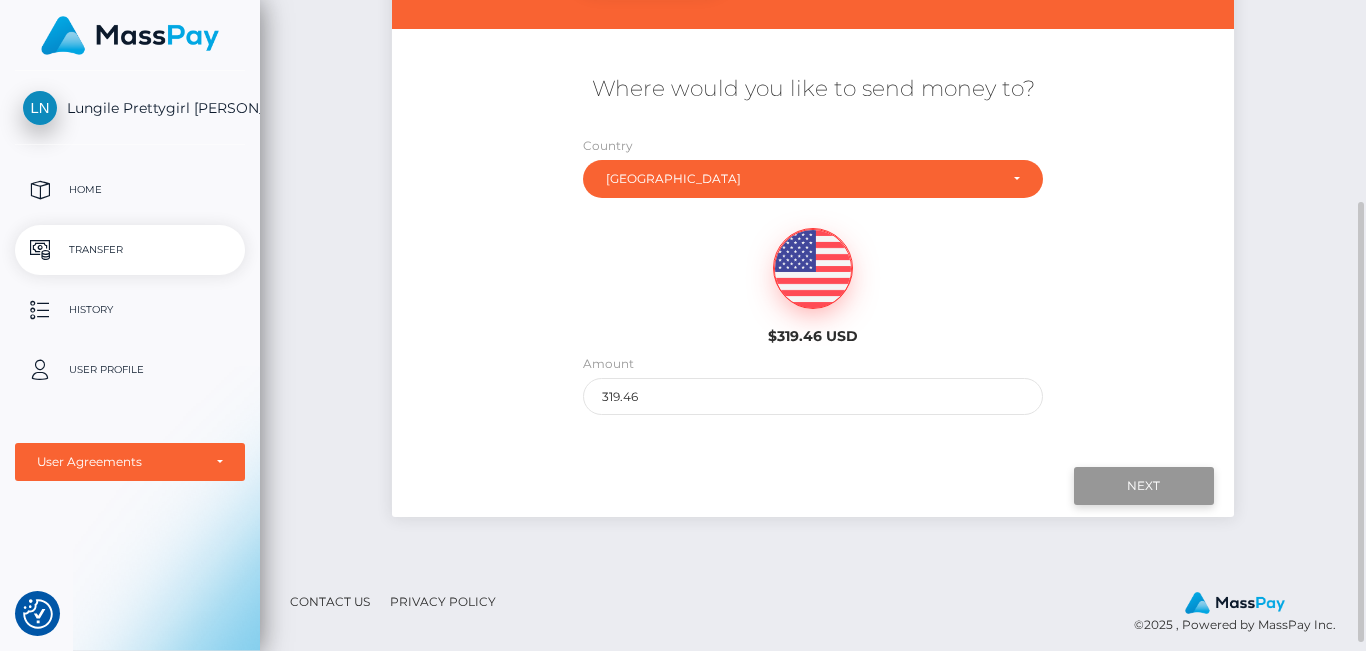 click on "Next" at bounding box center [1144, 486] 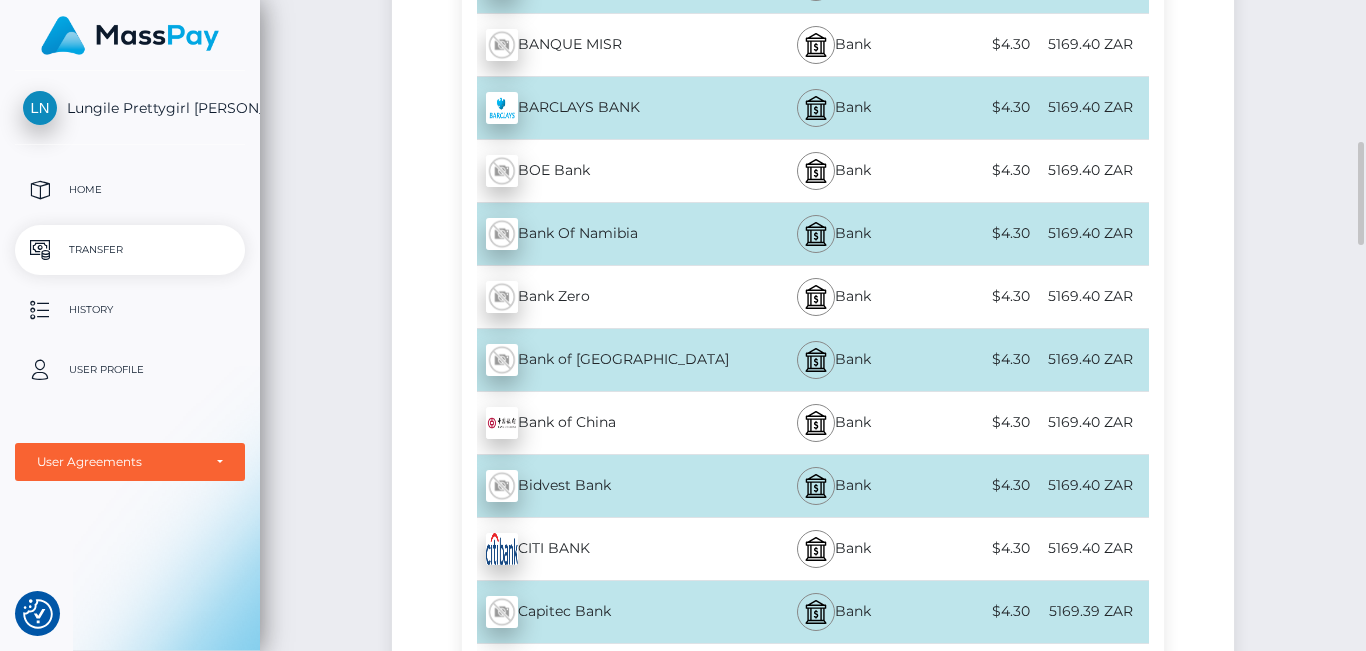 scroll, scrollTop: 1000, scrollLeft: 0, axis: vertical 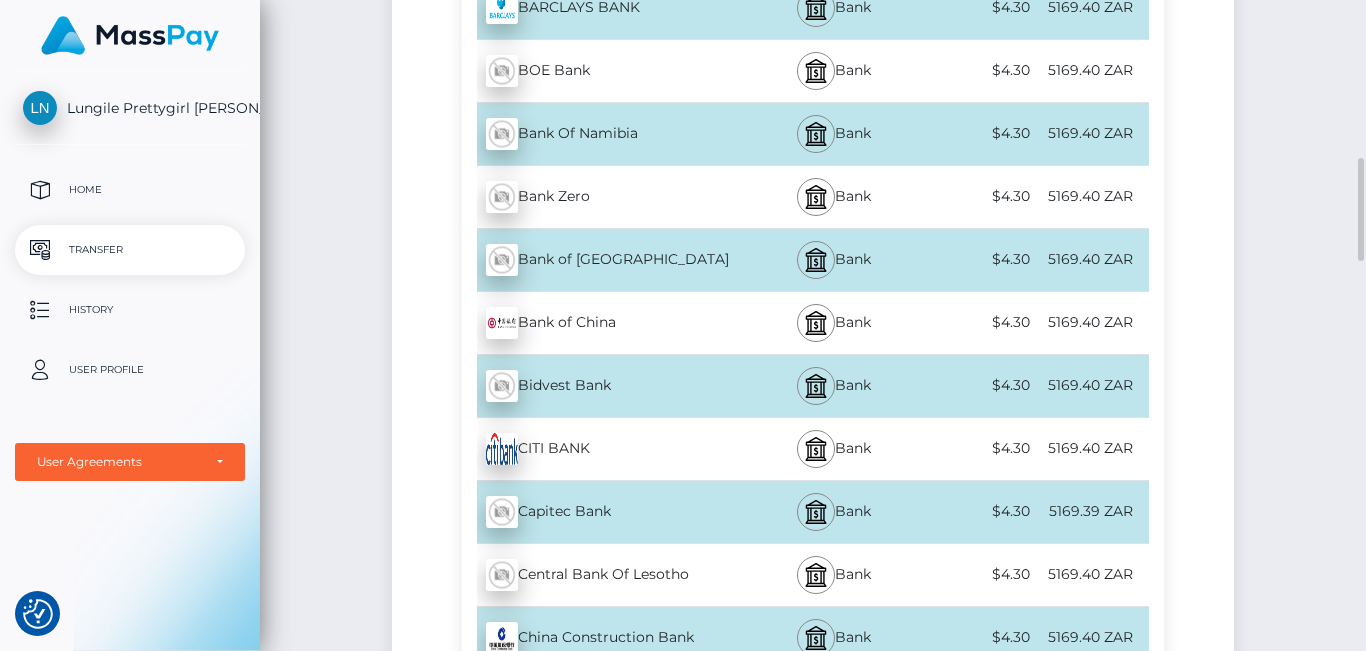 click on "$4.30" at bounding box center [977, 511] 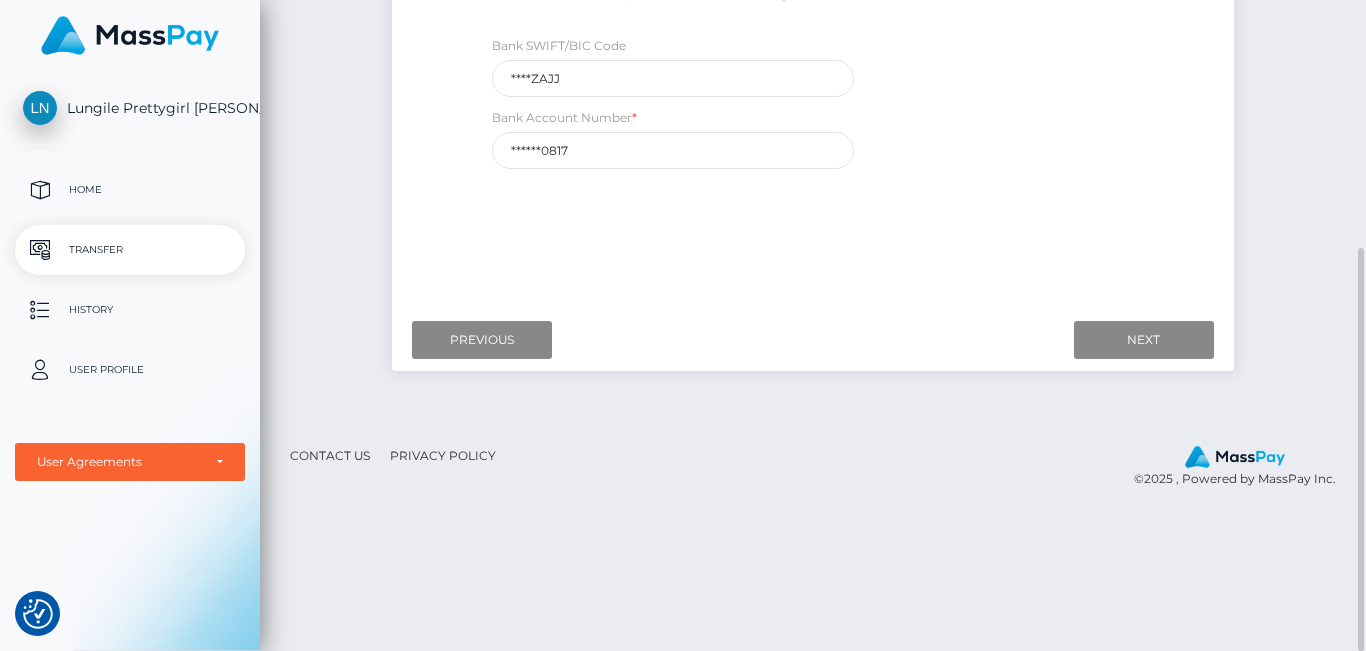 scroll, scrollTop: 200, scrollLeft: 0, axis: vertical 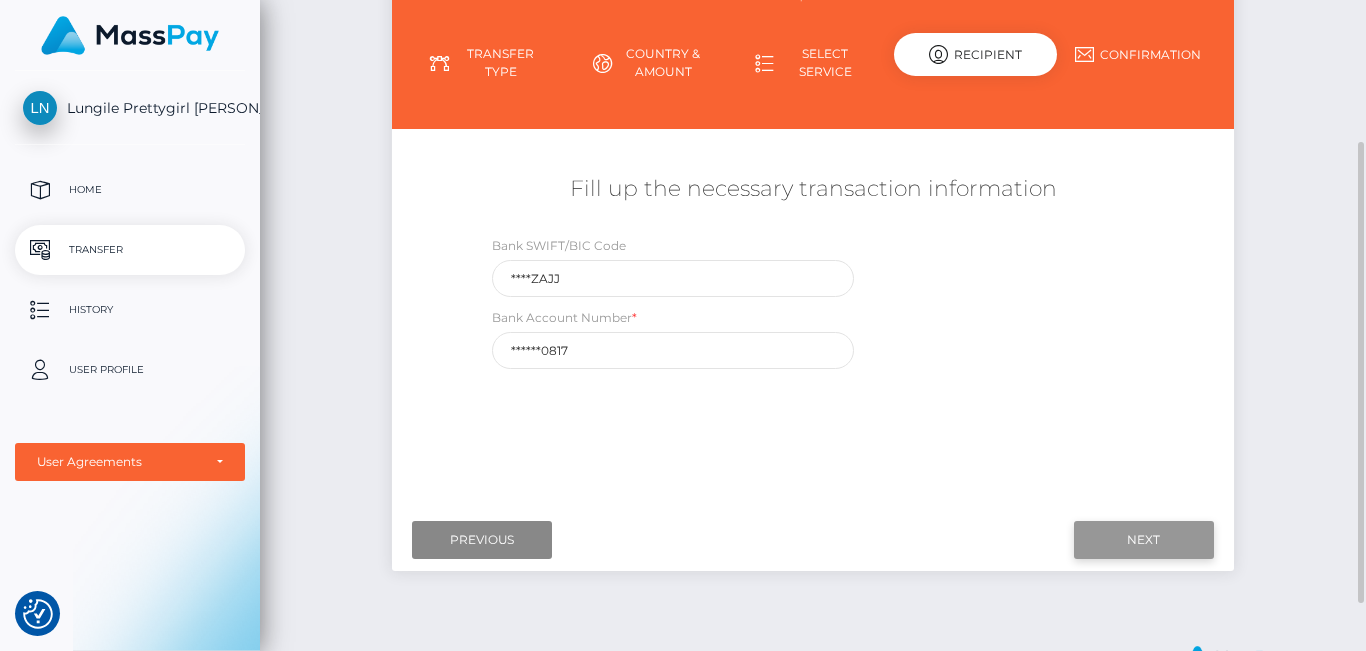 click on "Next" at bounding box center (1144, 540) 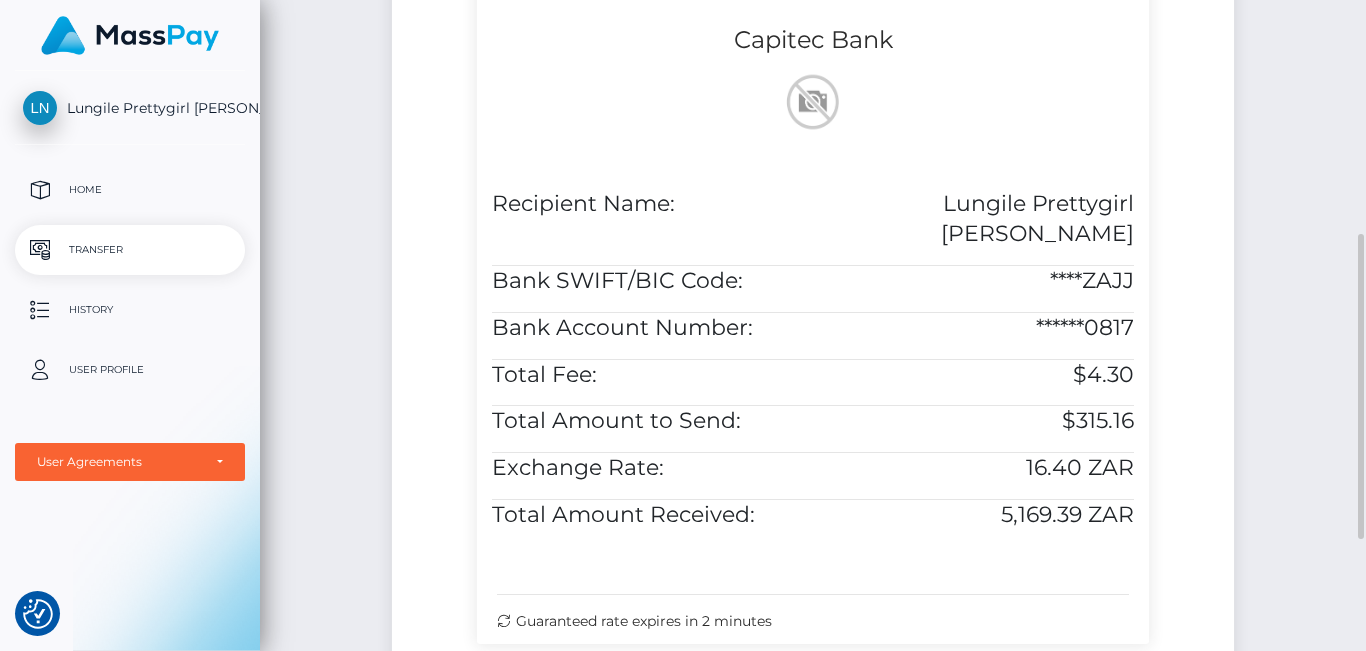 scroll, scrollTop: 700, scrollLeft: 0, axis: vertical 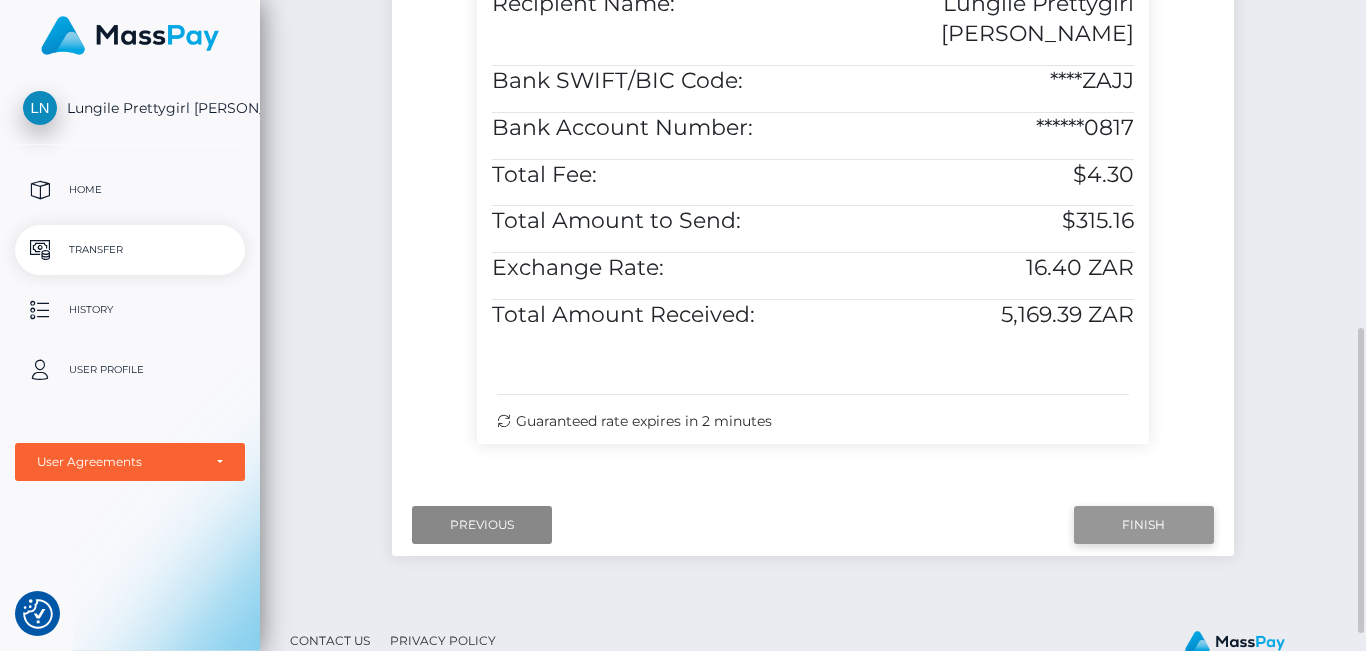click on "Finish" at bounding box center (1144, 525) 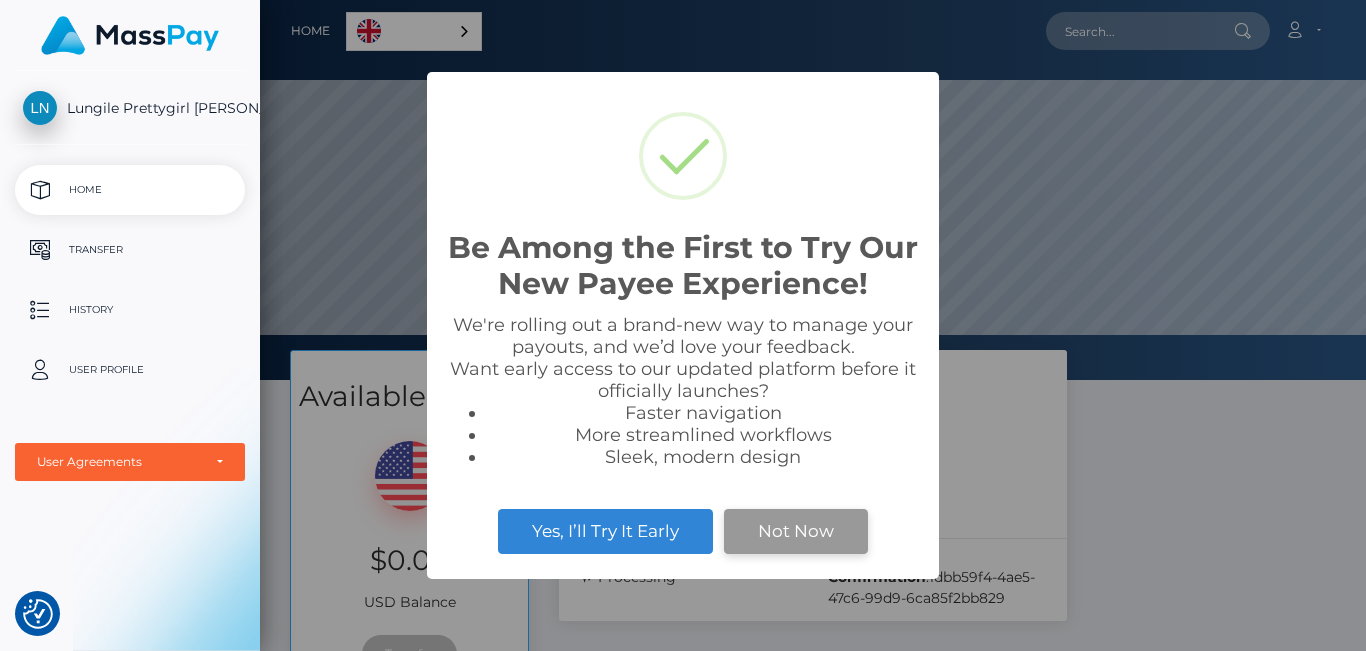 scroll, scrollTop: 0, scrollLeft: 0, axis: both 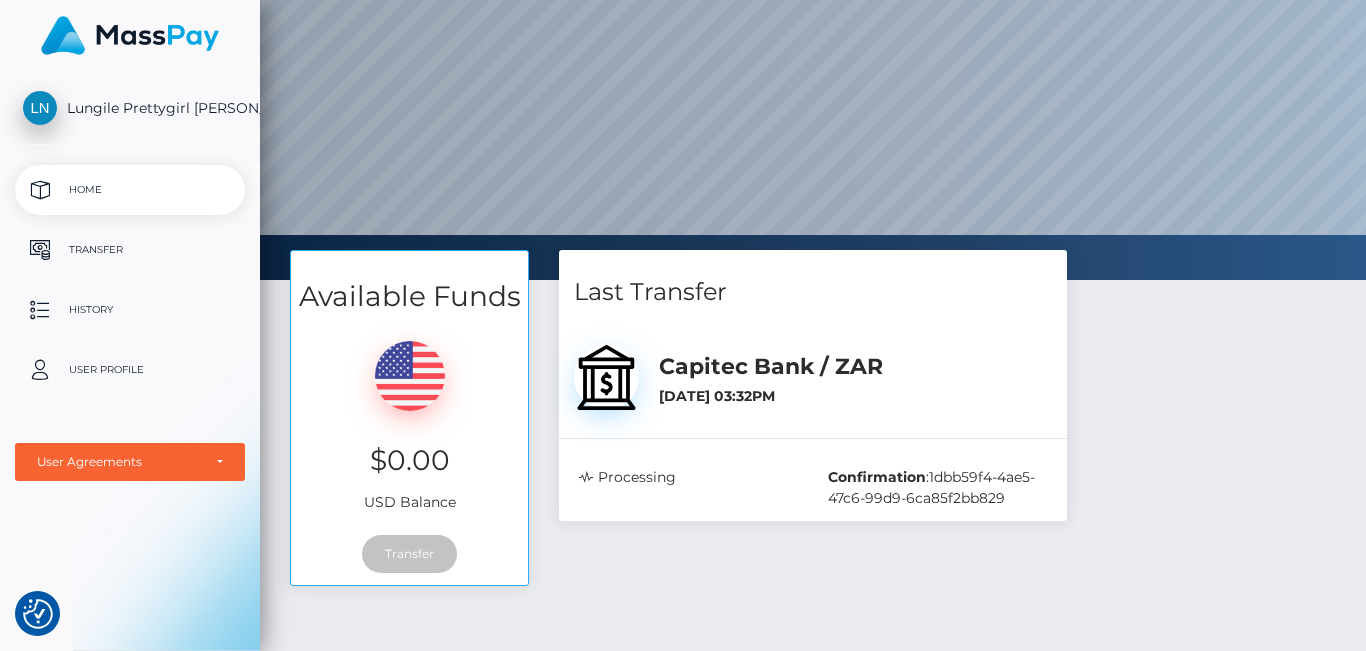 click on "Home" at bounding box center (130, 190) 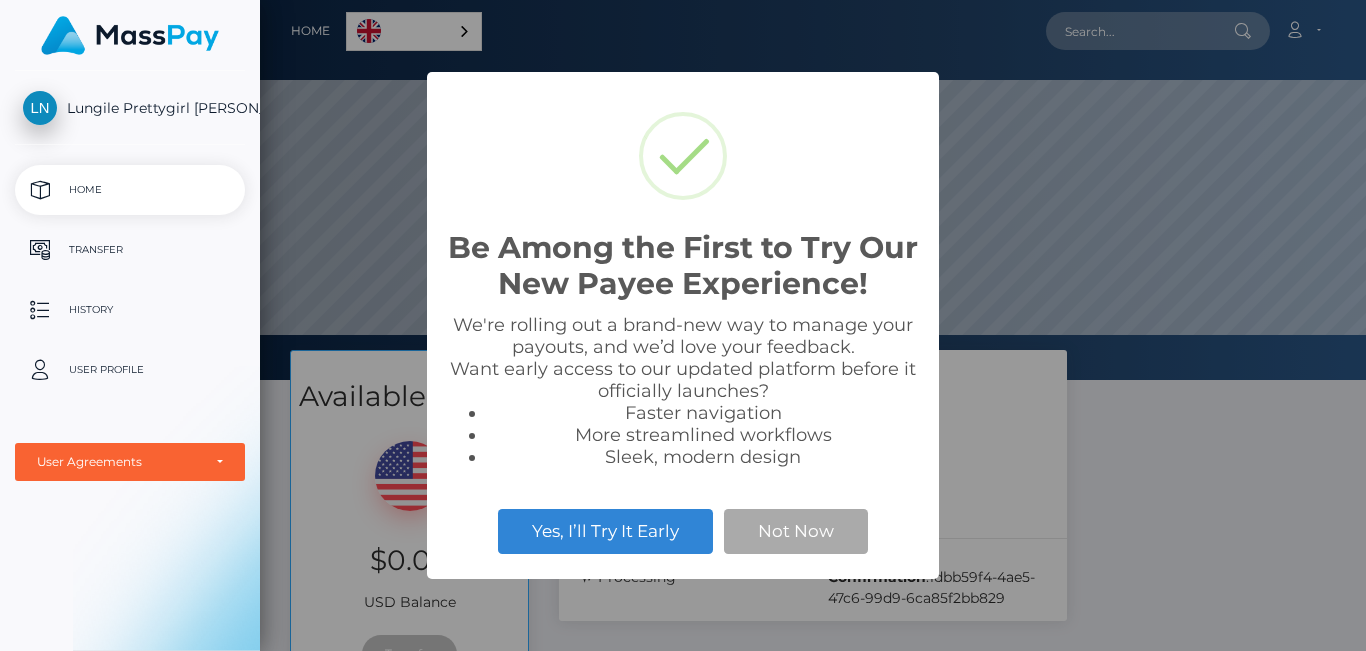 scroll, scrollTop: 0, scrollLeft: 0, axis: both 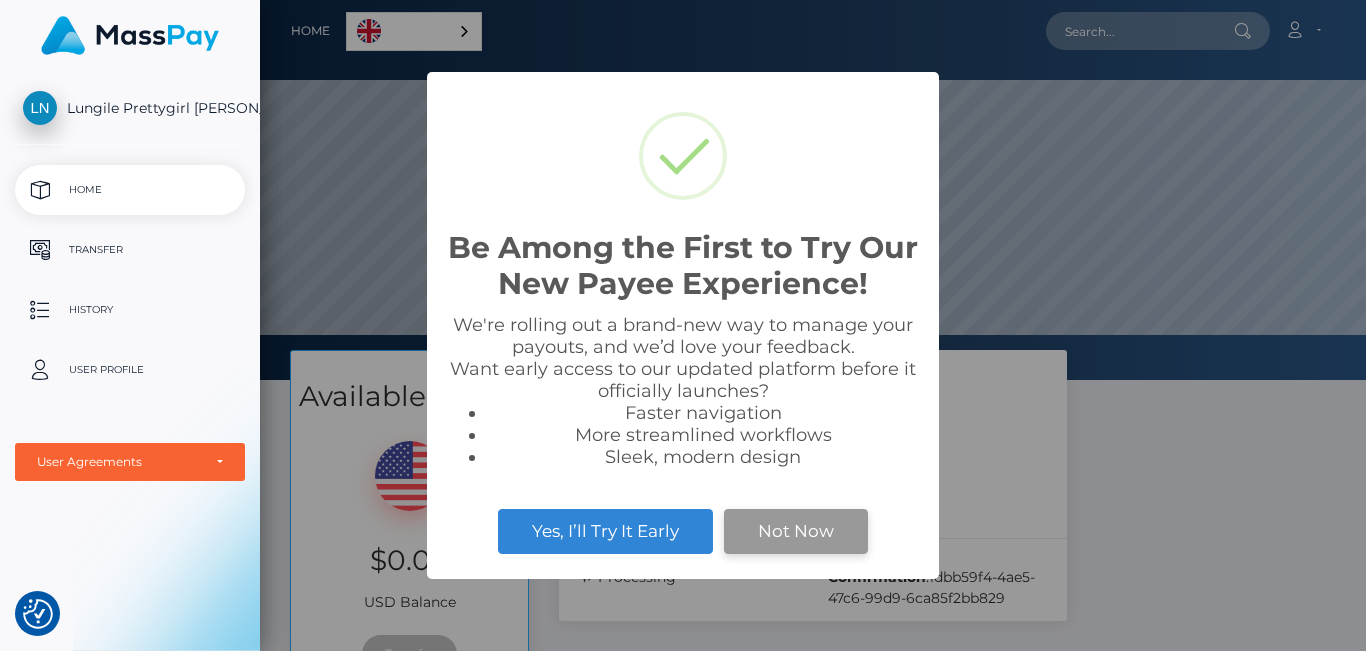 click on "Not Now" at bounding box center (796, 531) 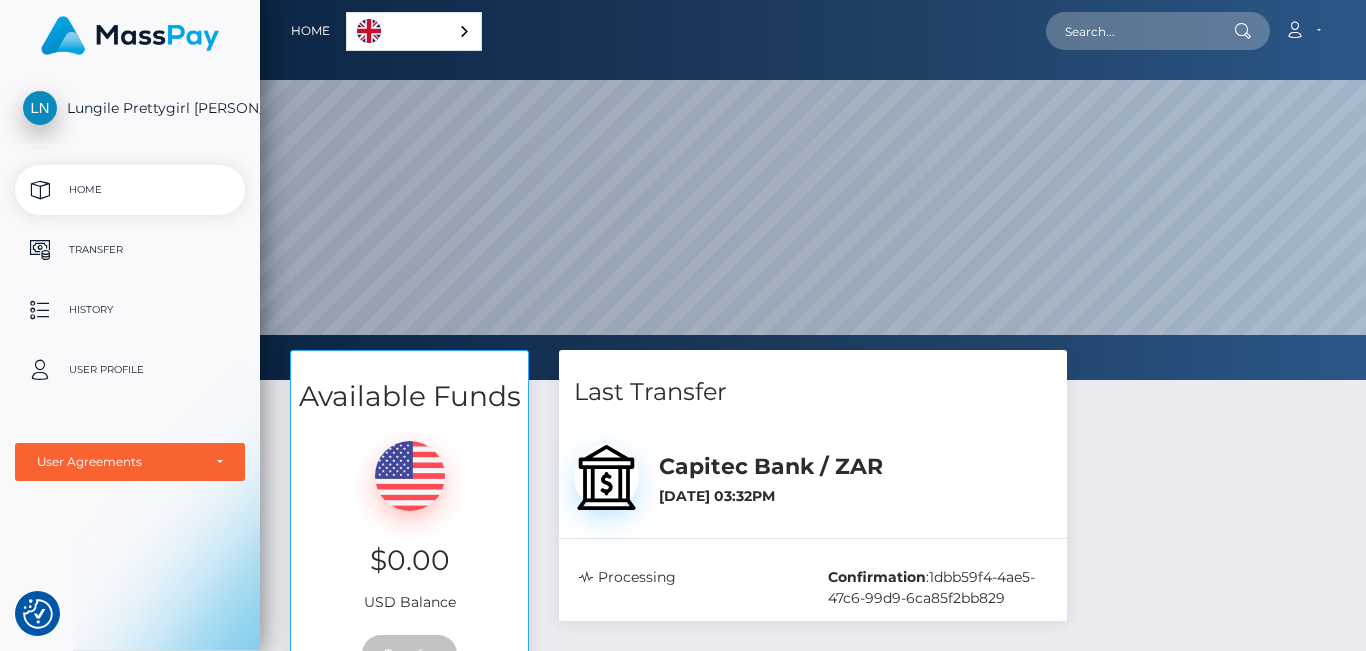 click on "History" at bounding box center (130, 310) 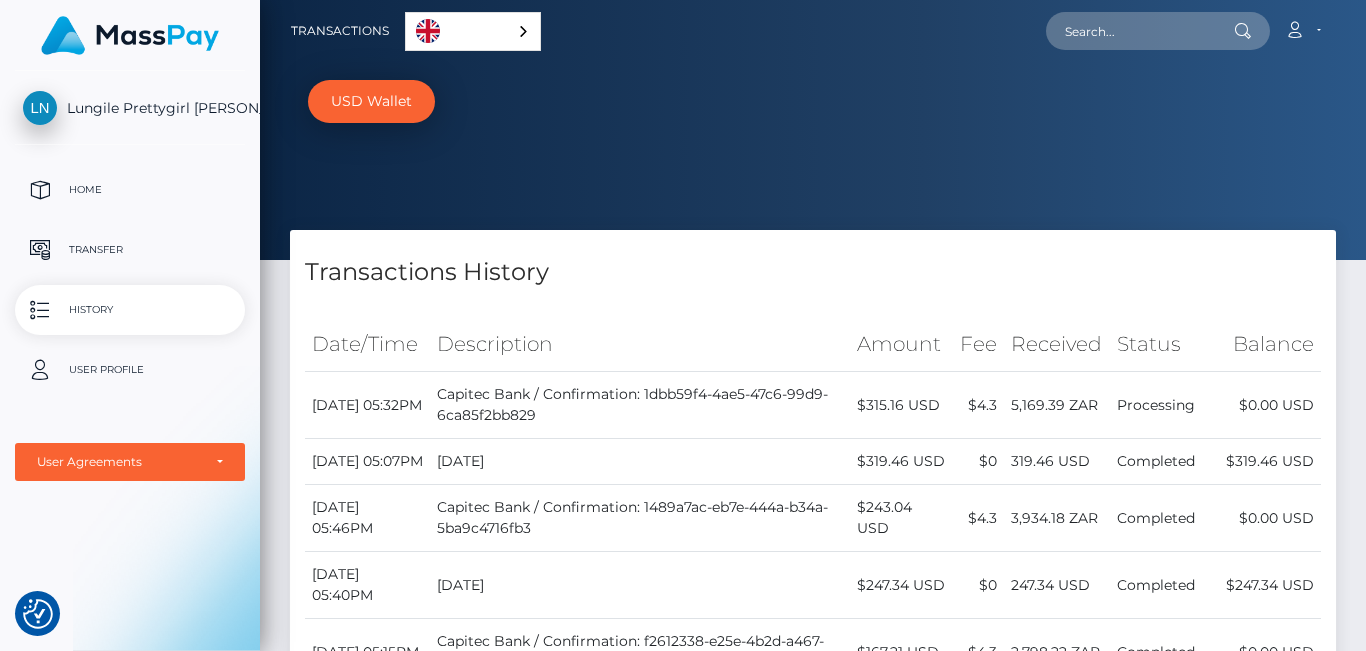scroll, scrollTop: 0, scrollLeft: 0, axis: both 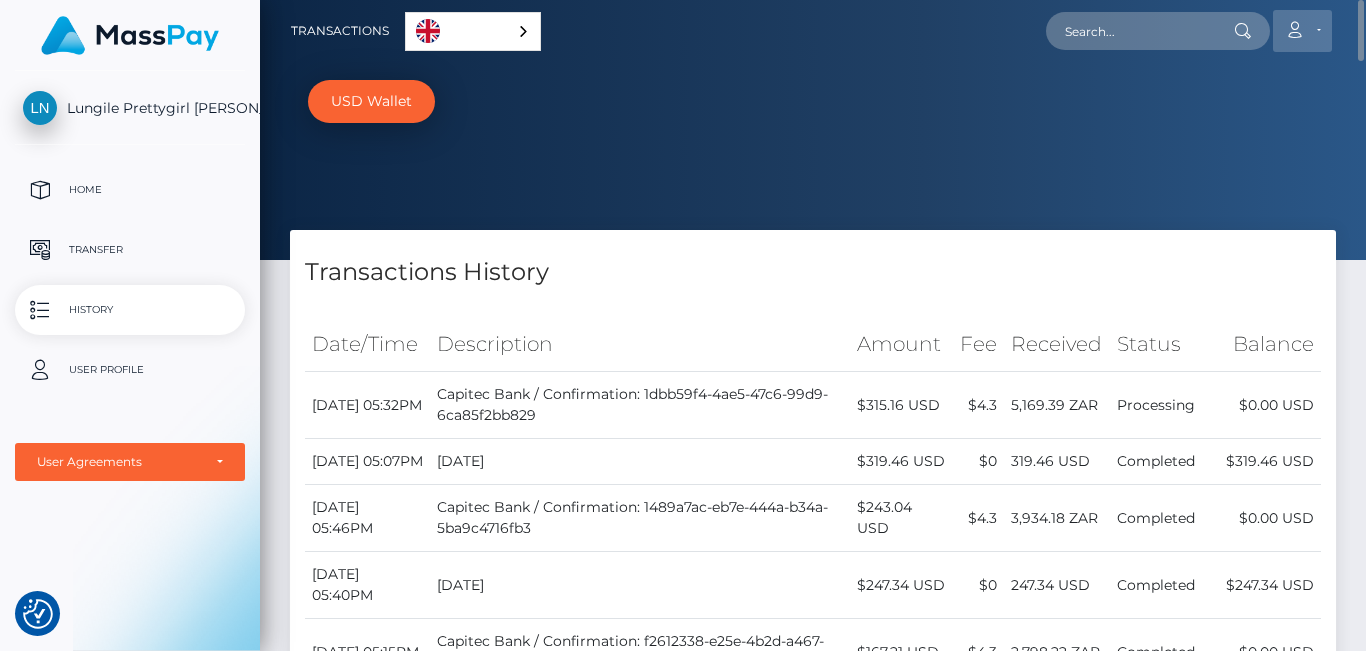click on "Account" at bounding box center [1302, 31] 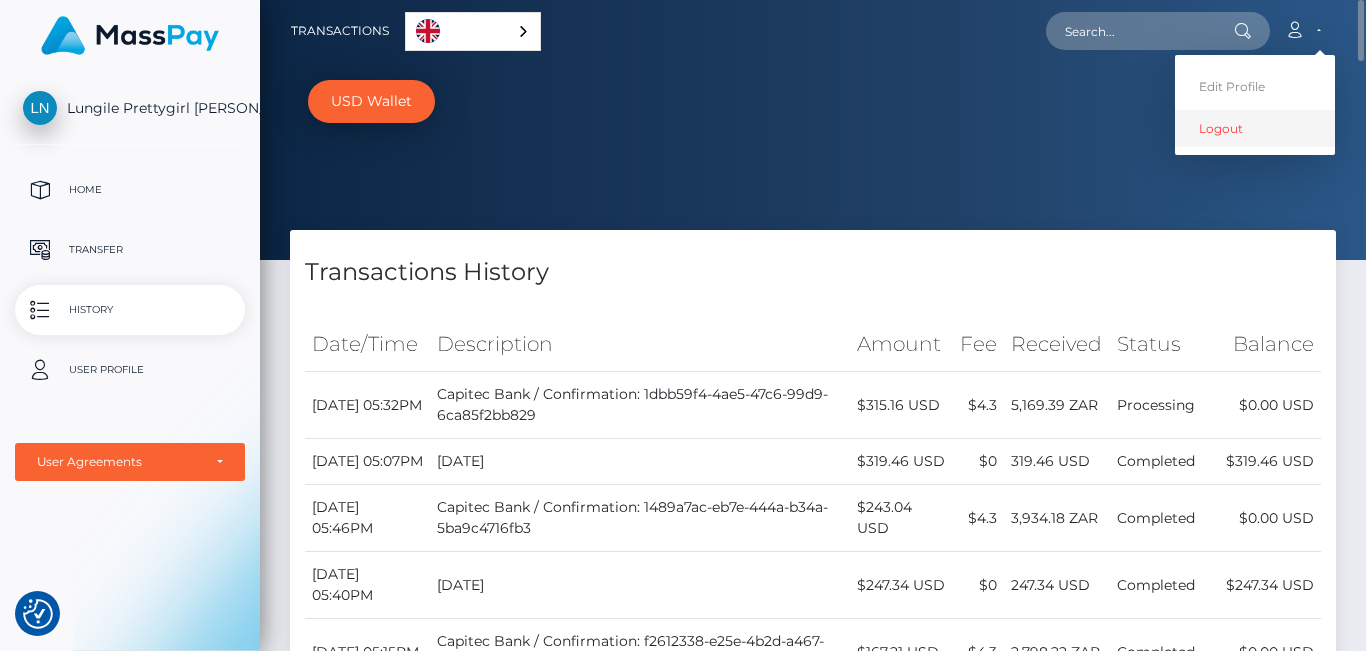 click on "Logout" at bounding box center (1255, 128) 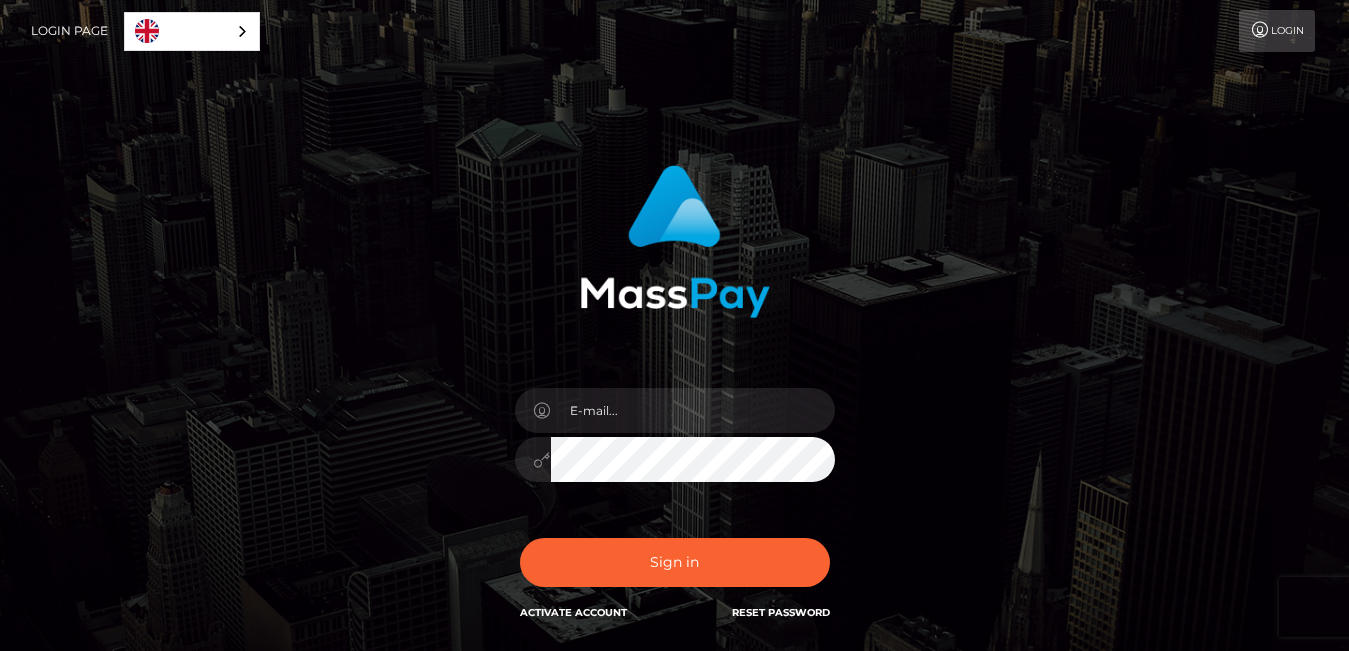 scroll, scrollTop: 0, scrollLeft: 0, axis: both 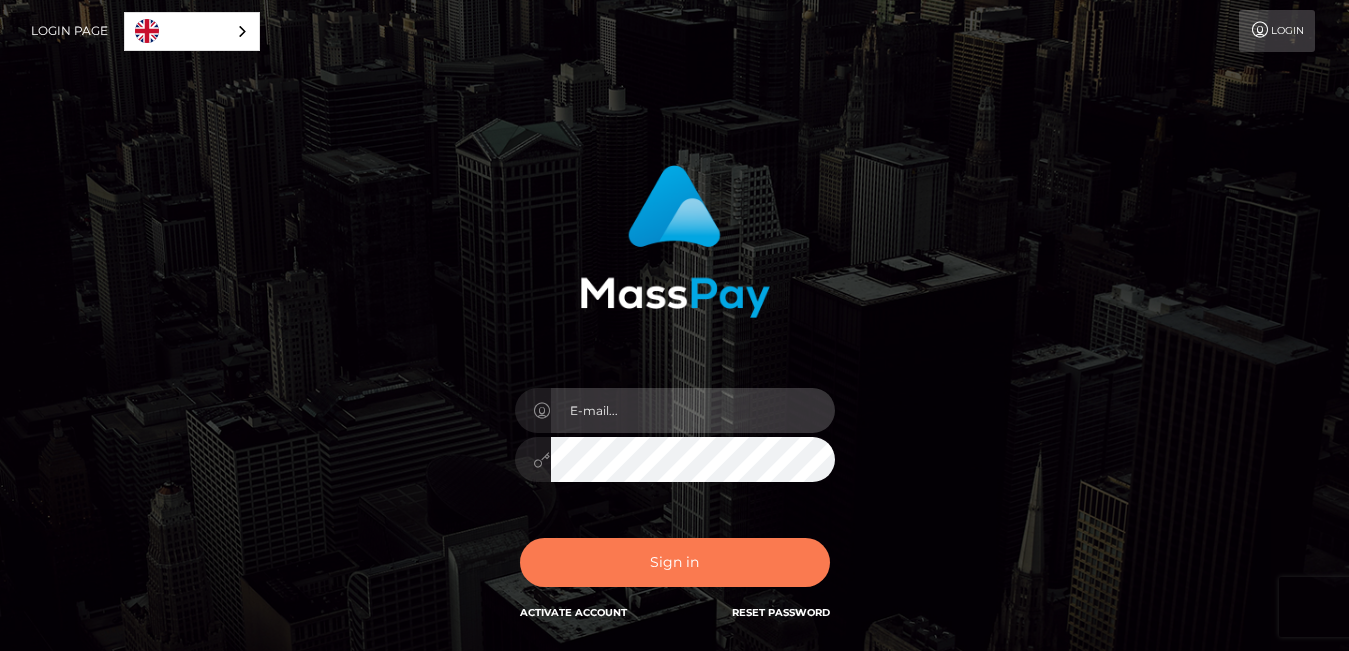 type on "studio194xx@outlook.com" 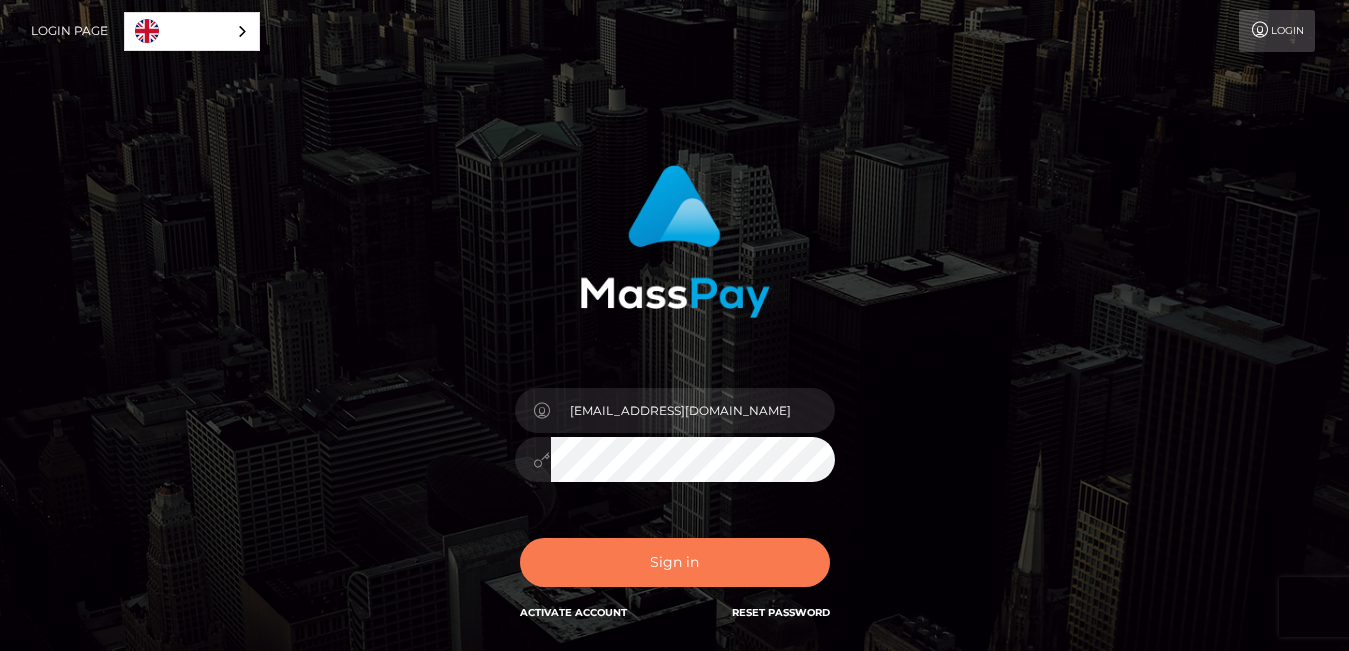 click on "Sign in" at bounding box center (675, 562) 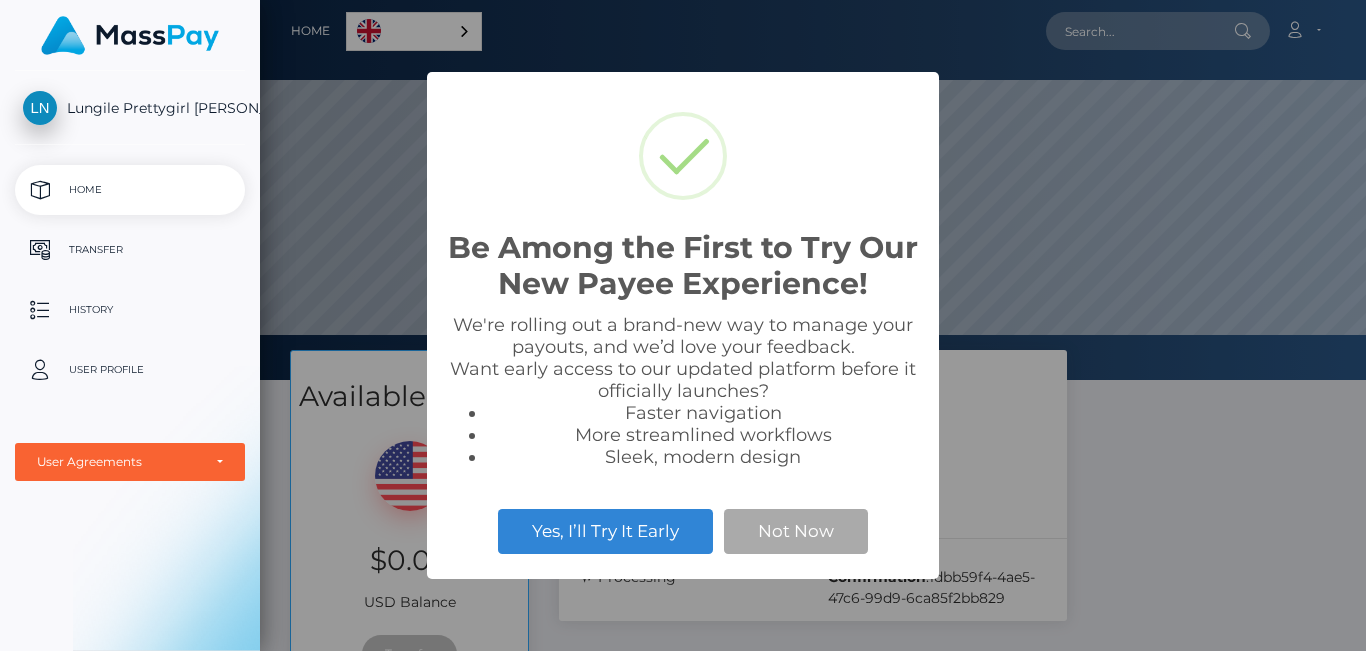 scroll, scrollTop: 0, scrollLeft: 0, axis: both 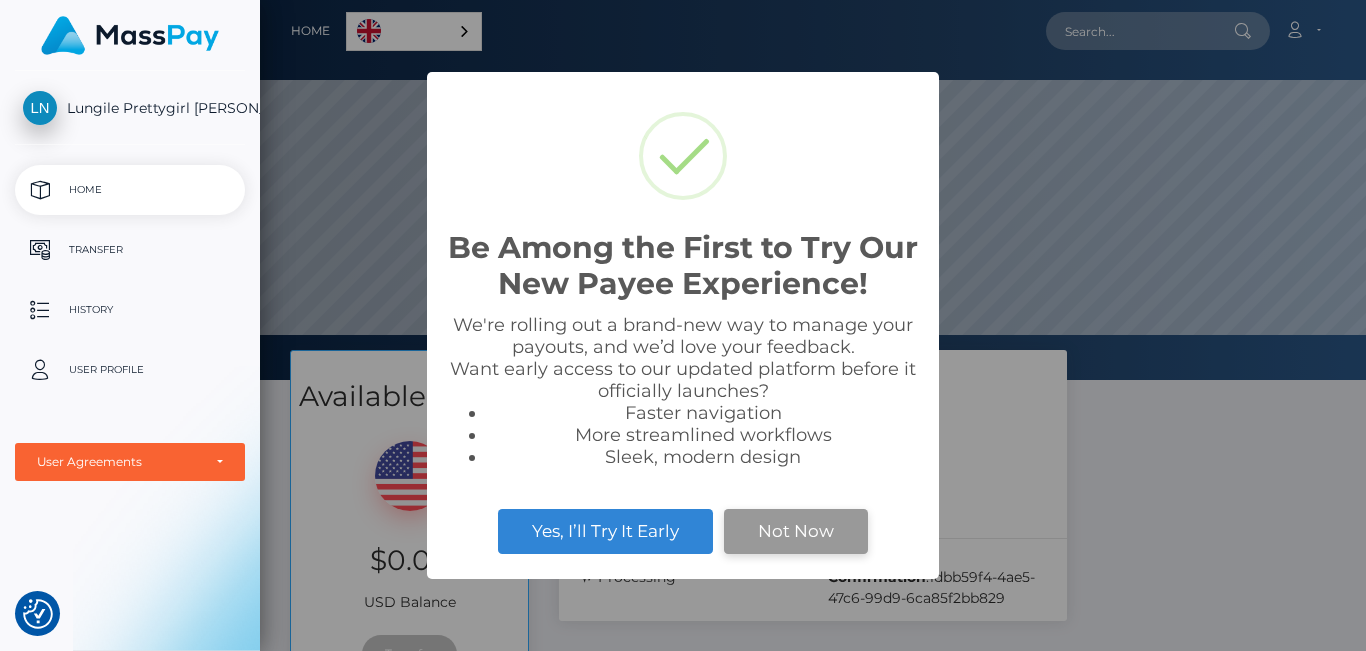 click on "Not Now" at bounding box center (796, 531) 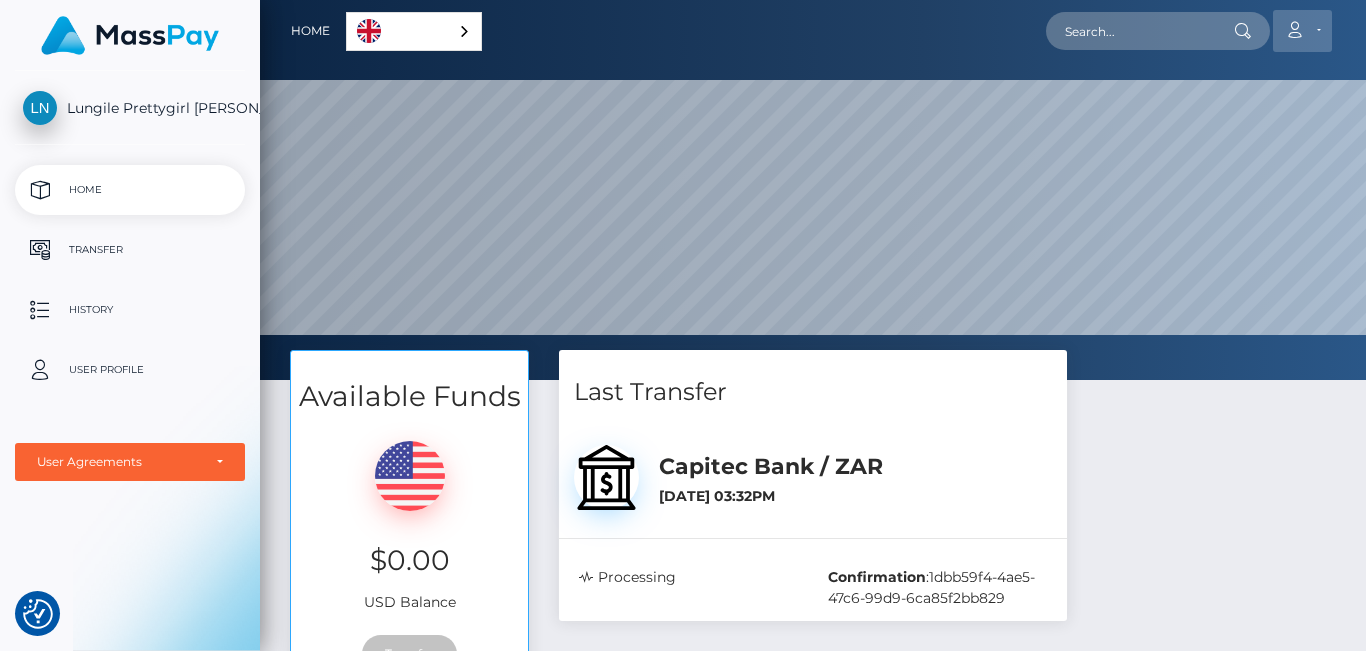 click on "Account" at bounding box center (1302, 31) 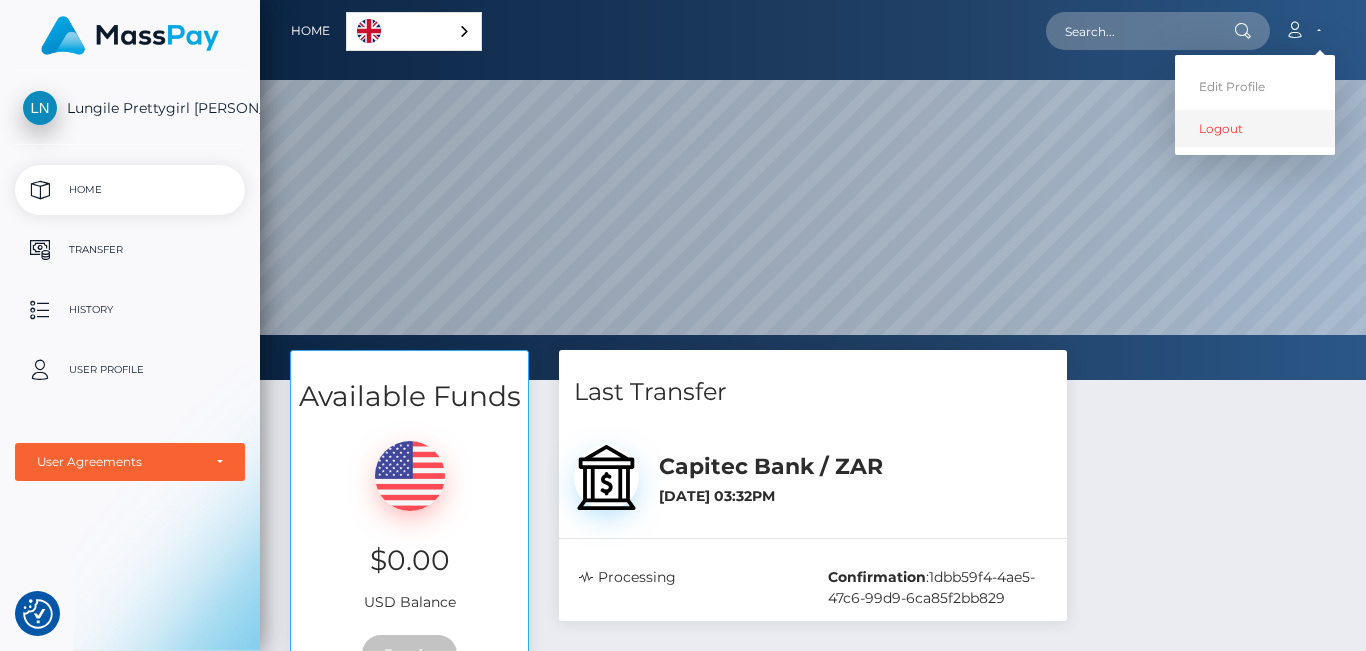 click on "Logout" at bounding box center [1255, 128] 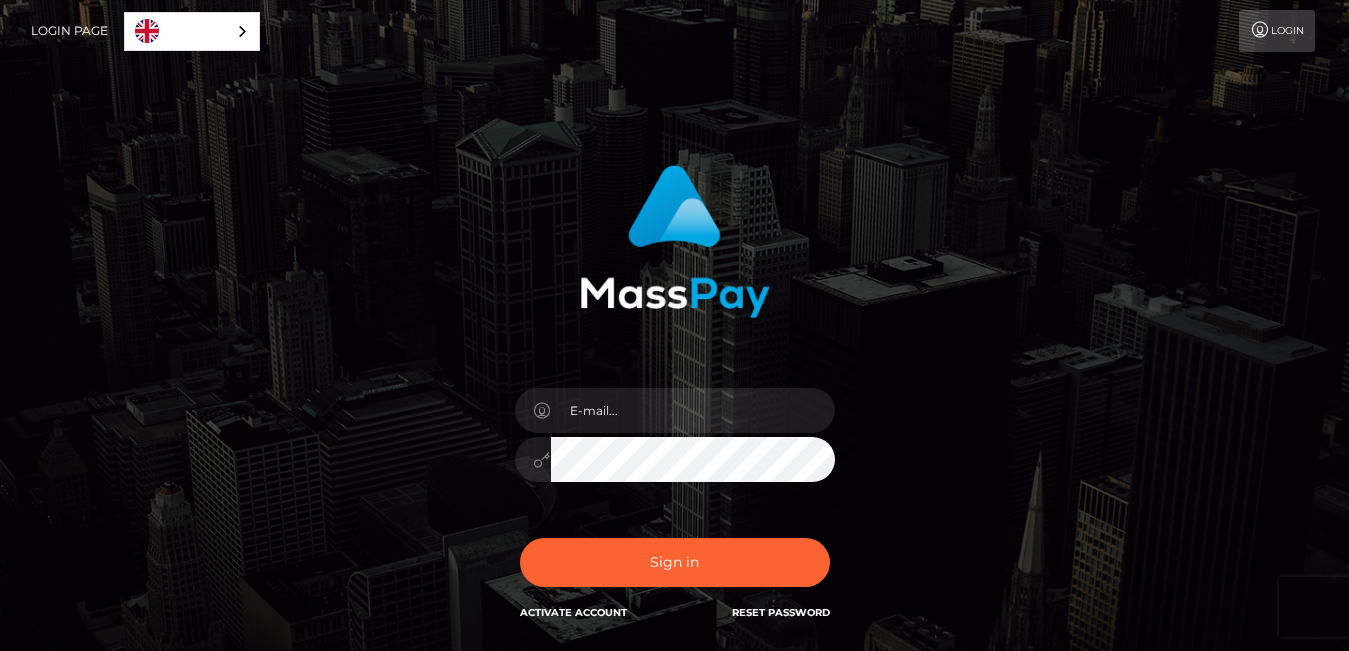 scroll, scrollTop: 0, scrollLeft: 0, axis: both 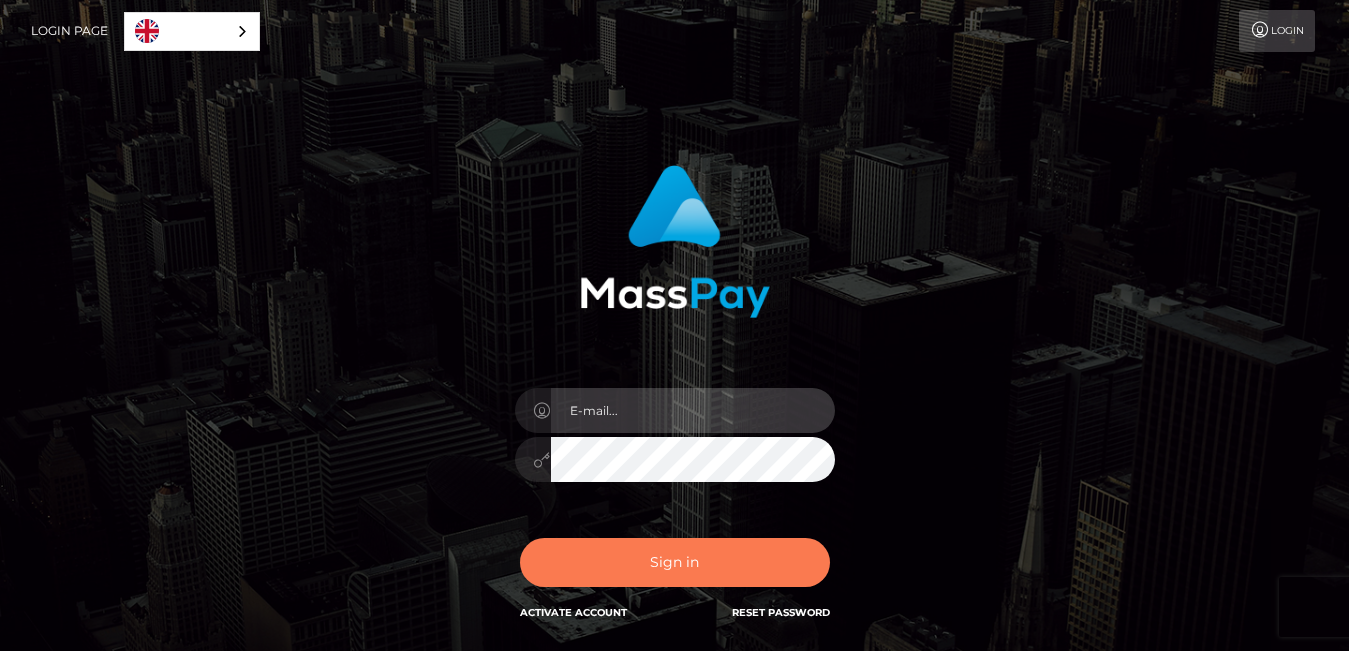 type on "studio194xx@outlook.com" 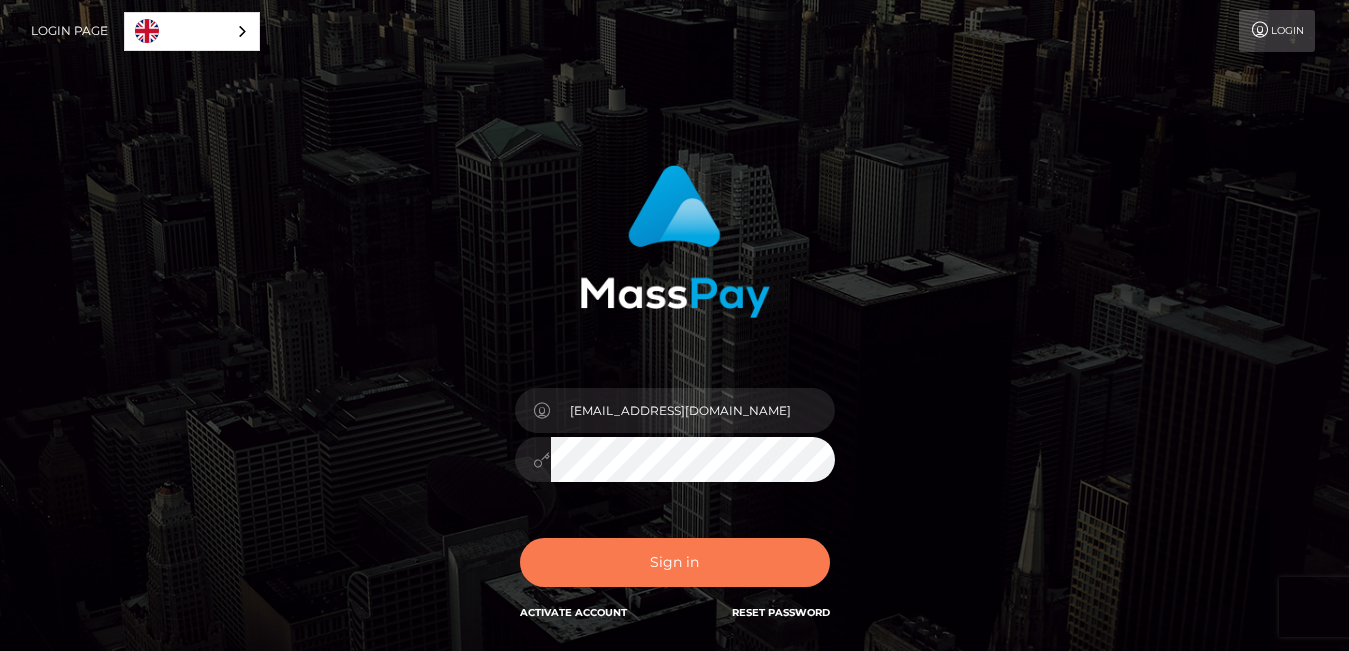 click on "Sign in" at bounding box center (675, 562) 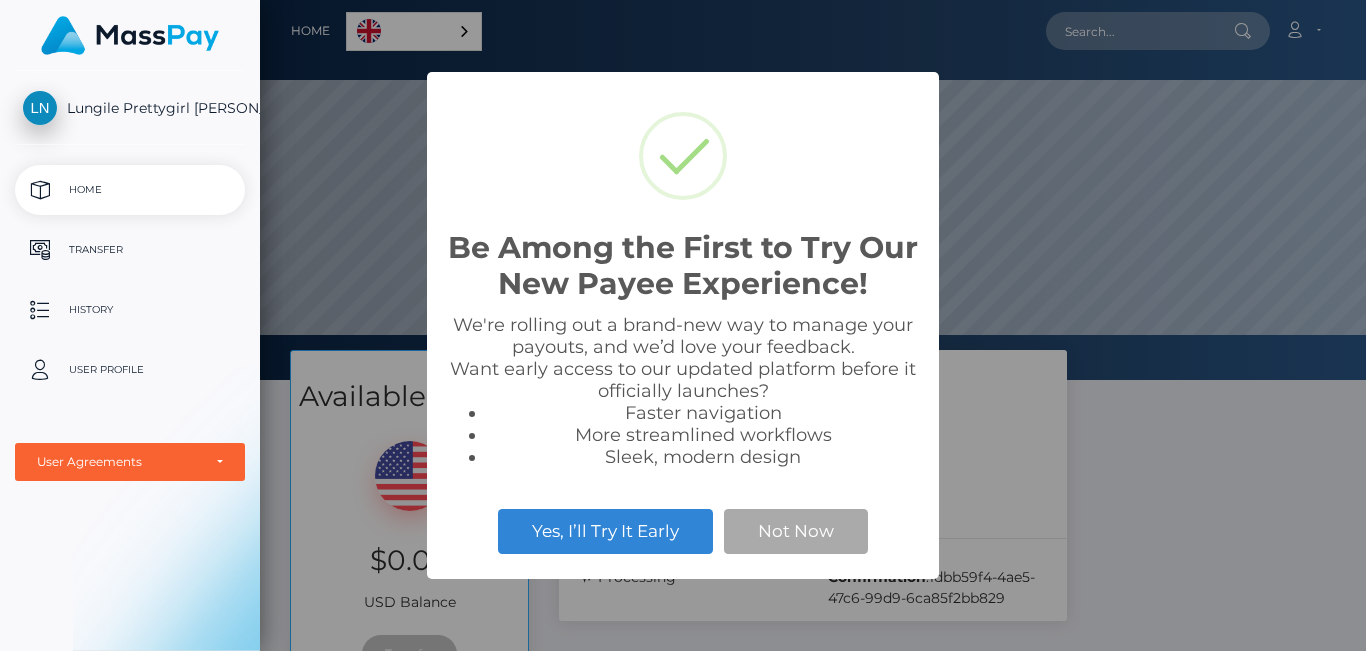 scroll, scrollTop: 0, scrollLeft: 0, axis: both 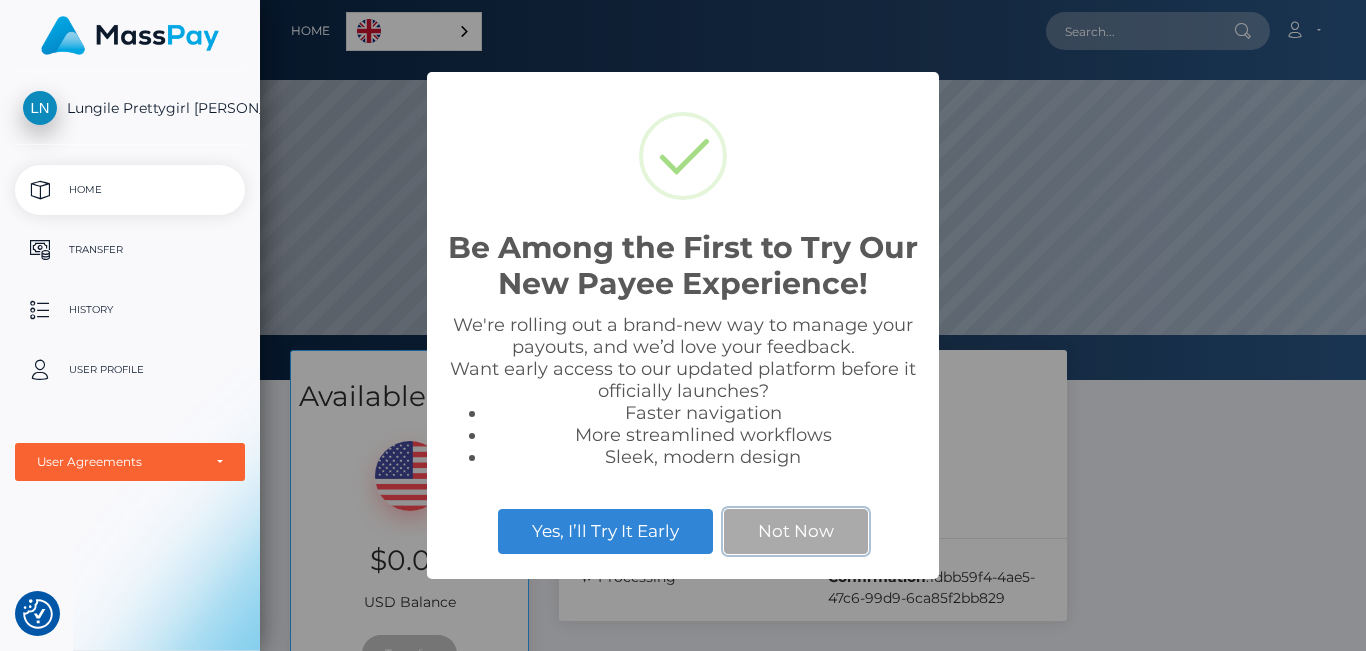 click on "Not Now" at bounding box center (796, 531) 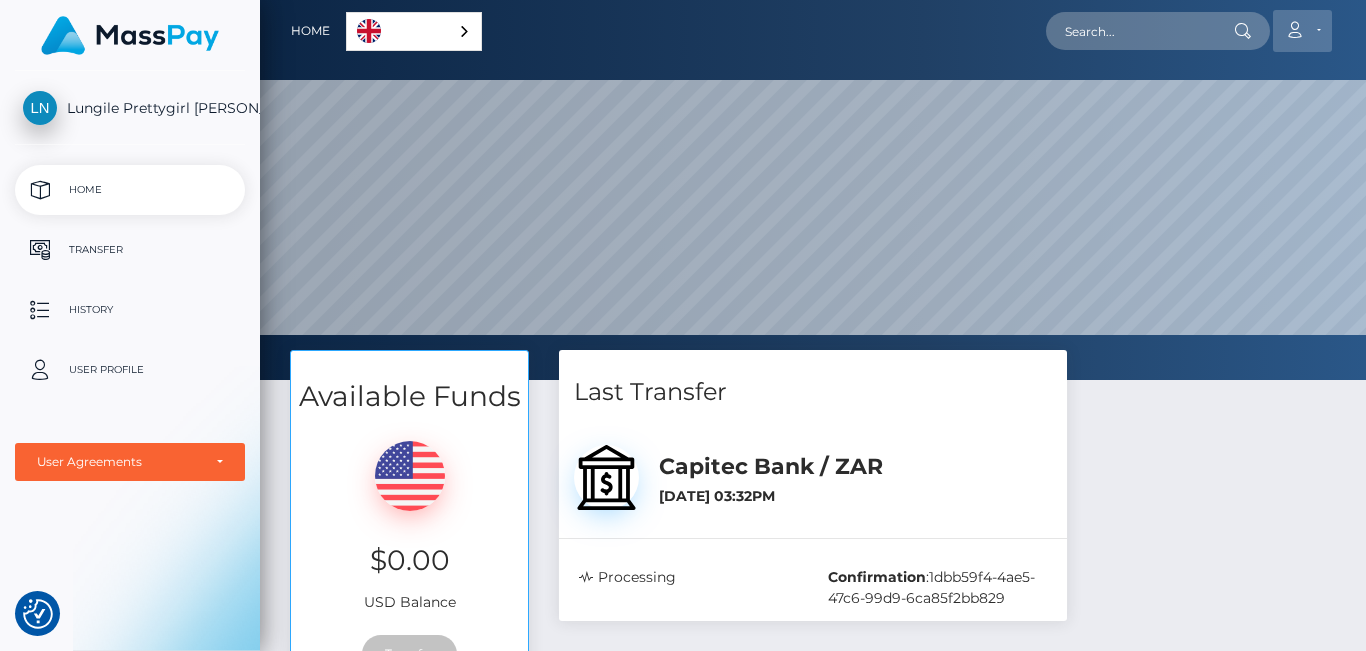 click on "Account" at bounding box center (1302, 31) 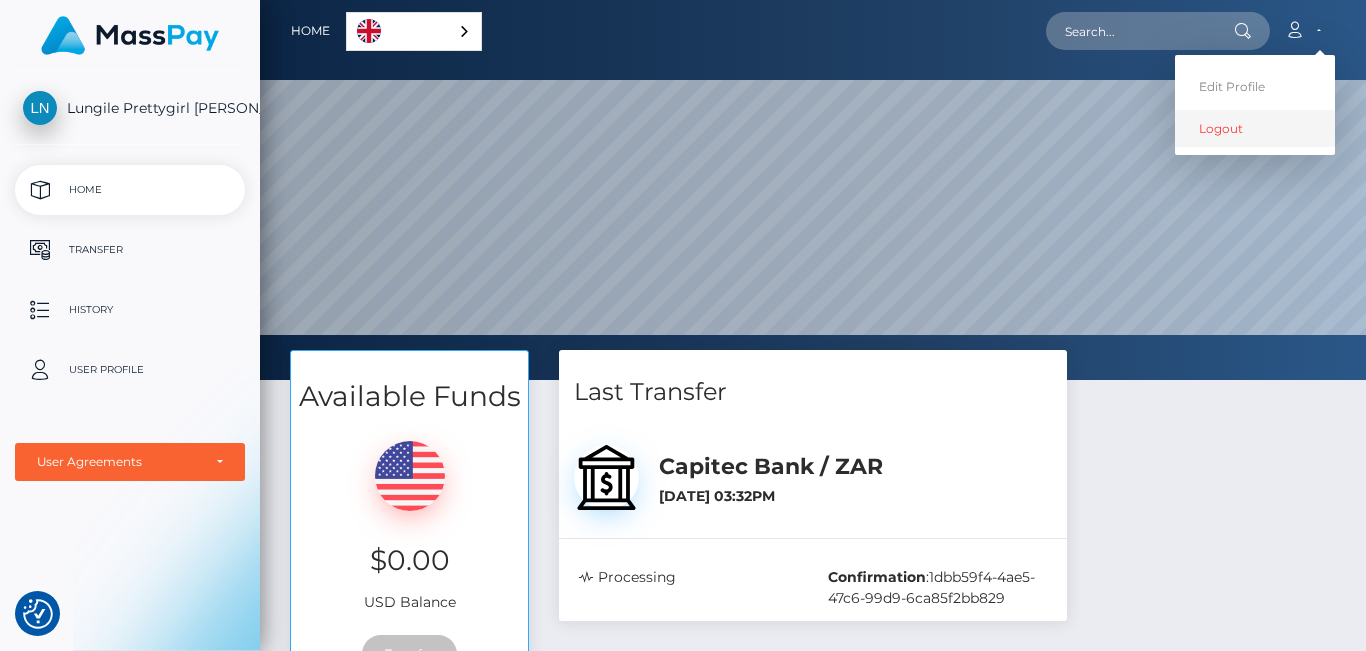 click on "Logout" at bounding box center [1255, 128] 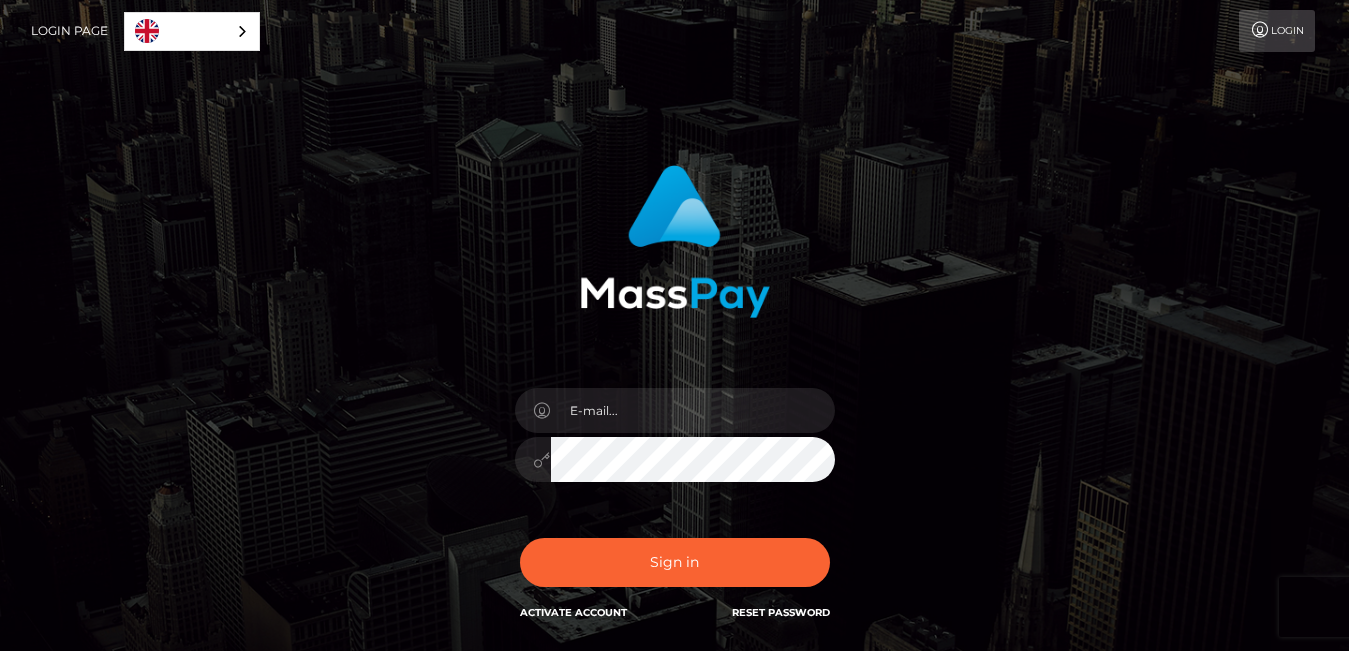 scroll, scrollTop: 0, scrollLeft: 0, axis: both 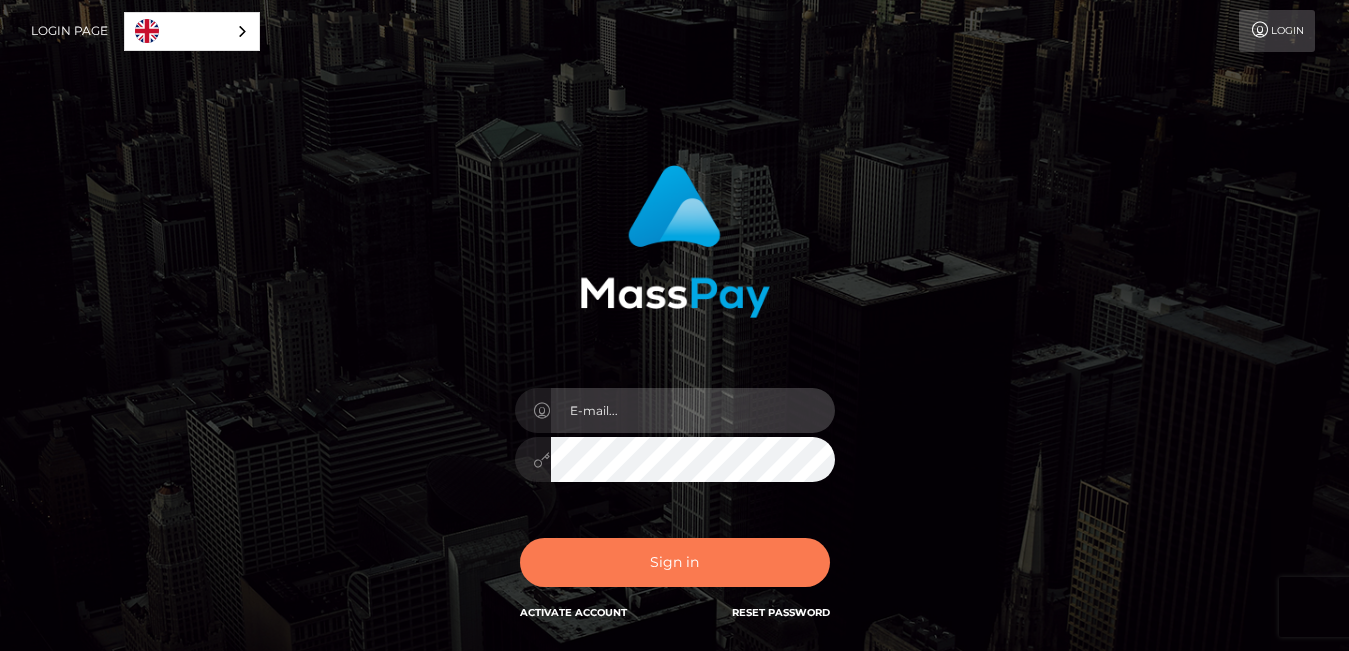 type on "studio194xx@outlook.com" 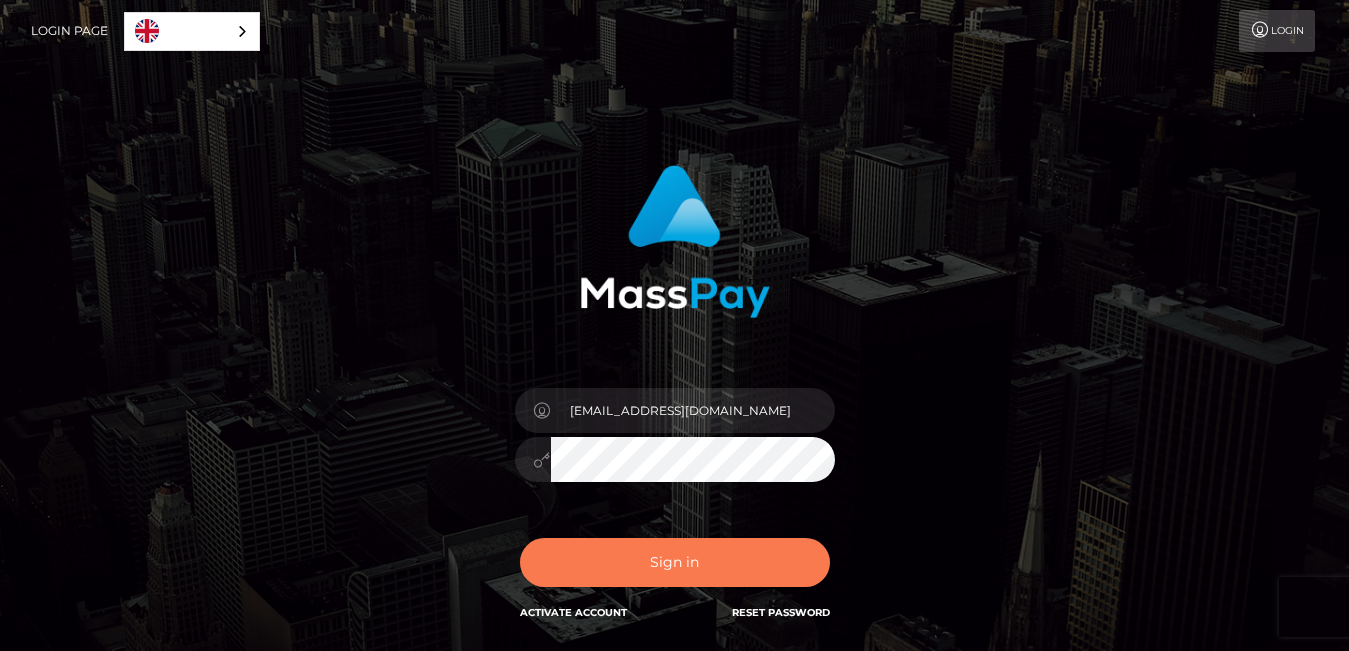 click on "Sign in" at bounding box center (675, 562) 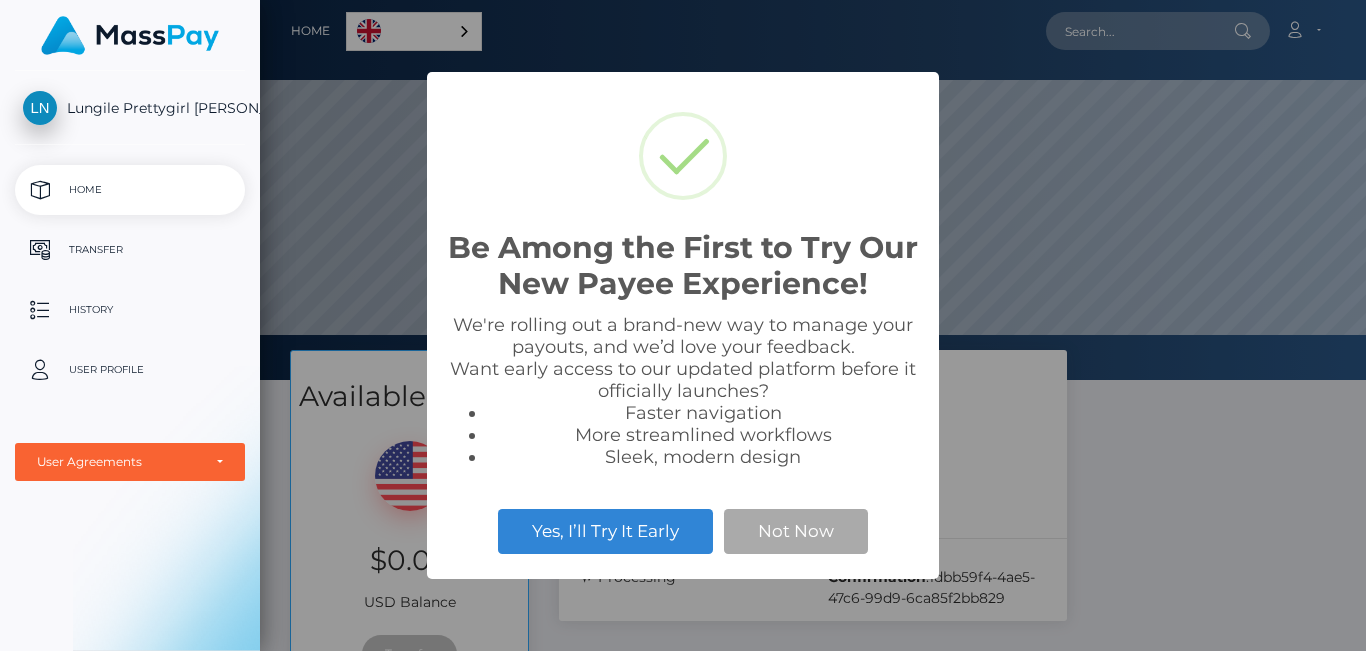 scroll, scrollTop: 0, scrollLeft: 0, axis: both 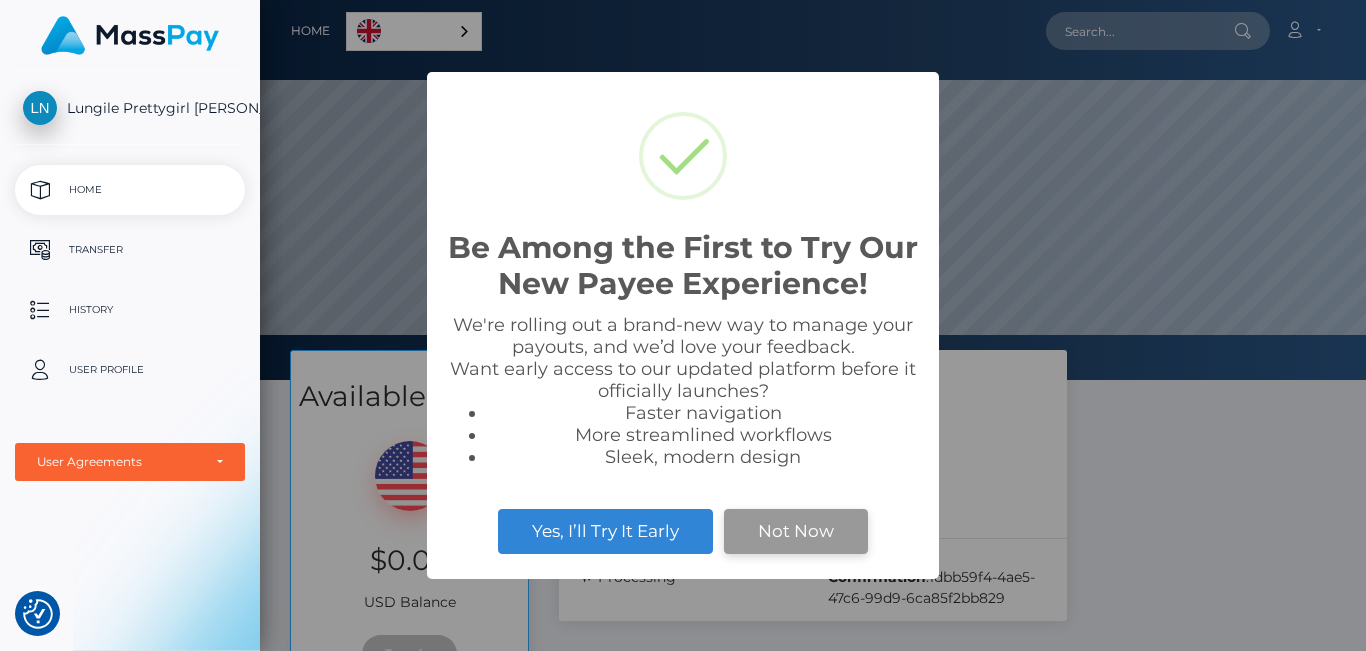 click on "Not Now" at bounding box center (796, 531) 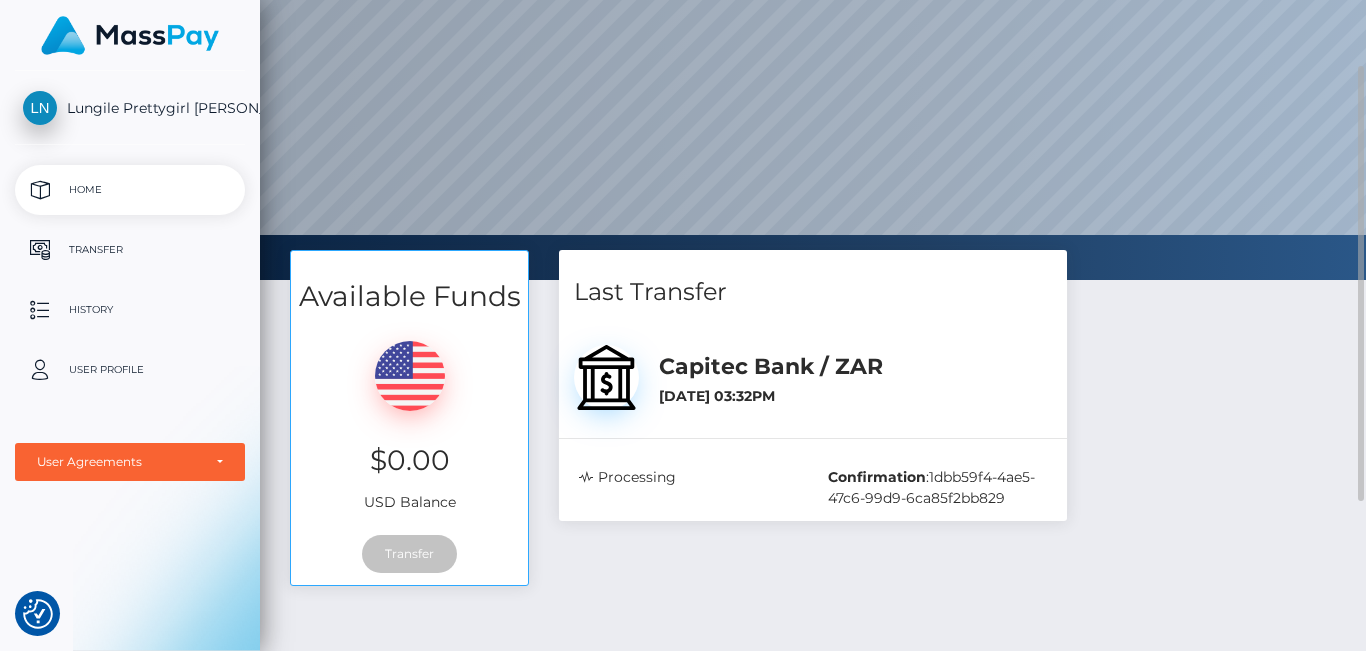 scroll, scrollTop: 0, scrollLeft: 0, axis: both 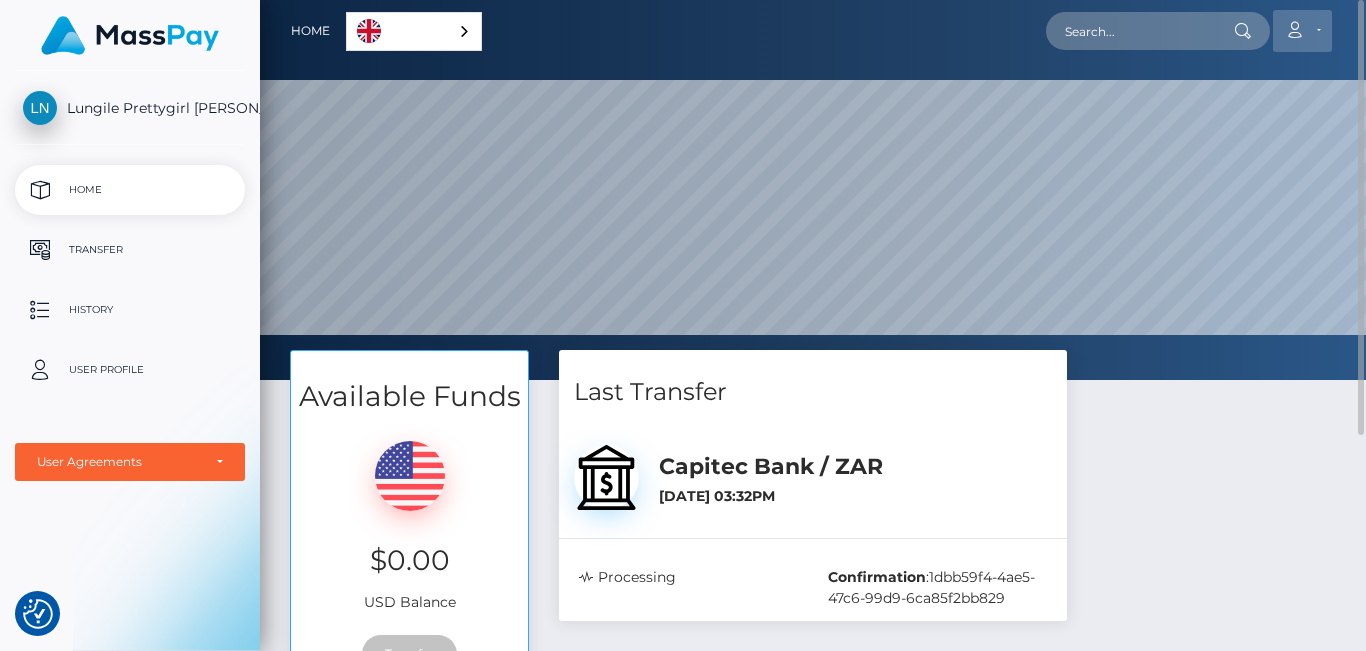 click at bounding box center (1294, 30) 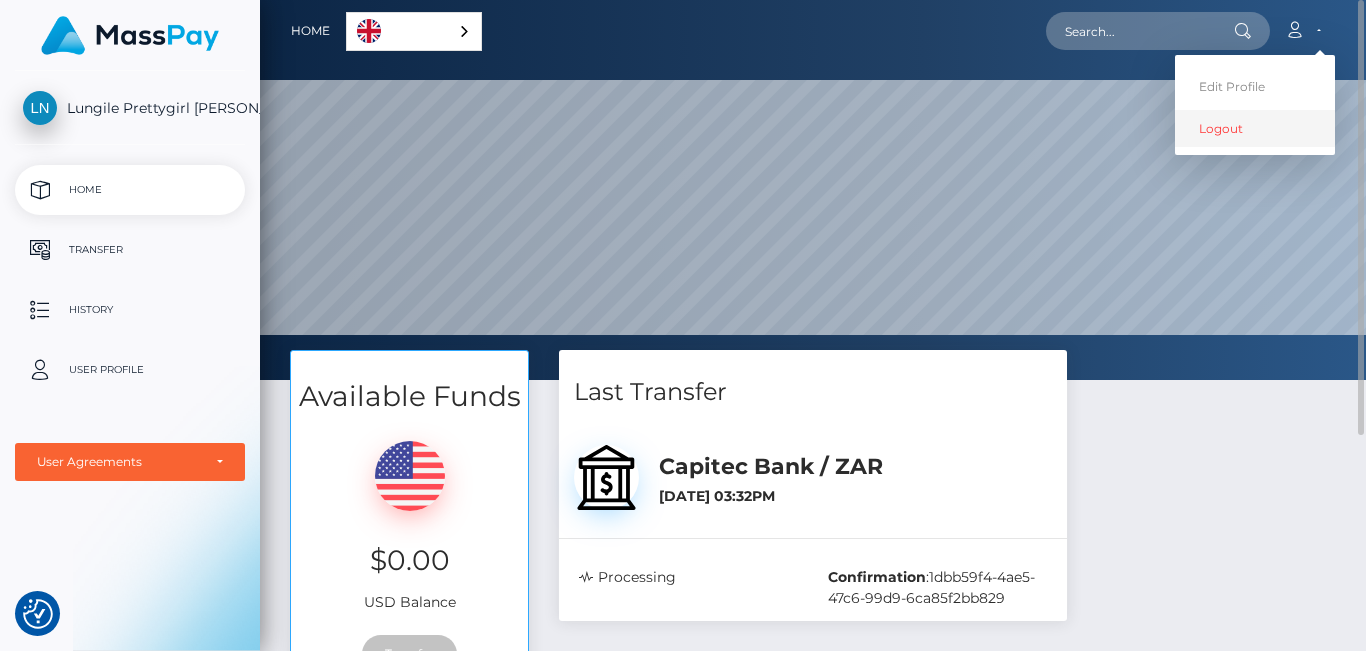 click on "Logout" at bounding box center (1255, 128) 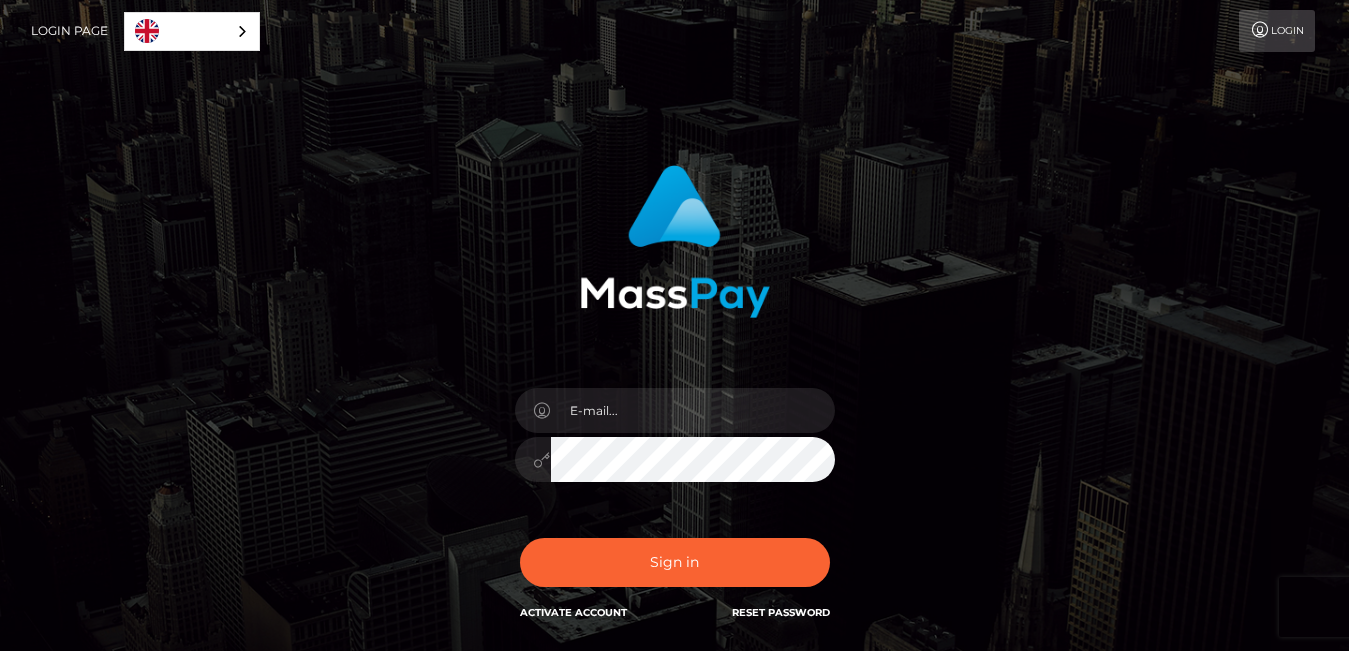 scroll, scrollTop: 0, scrollLeft: 0, axis: both 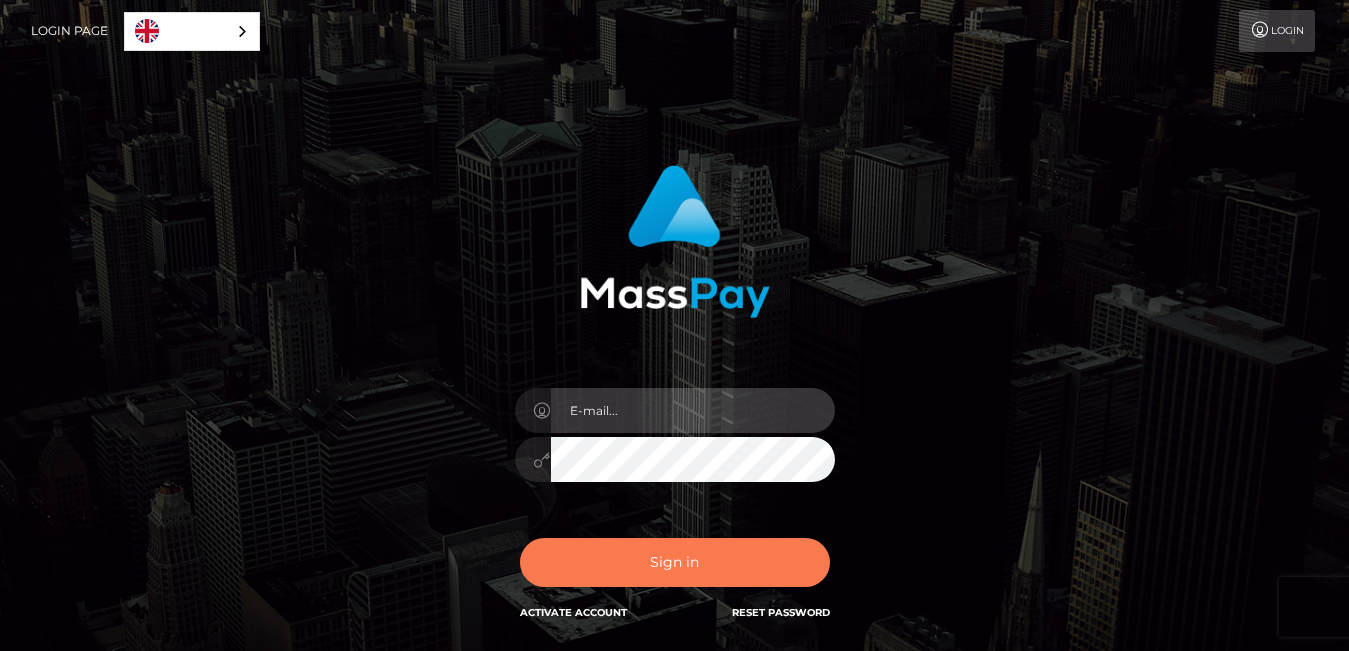 type on "[EMAIL_ADDRESS][DOMAIN_NAME]" 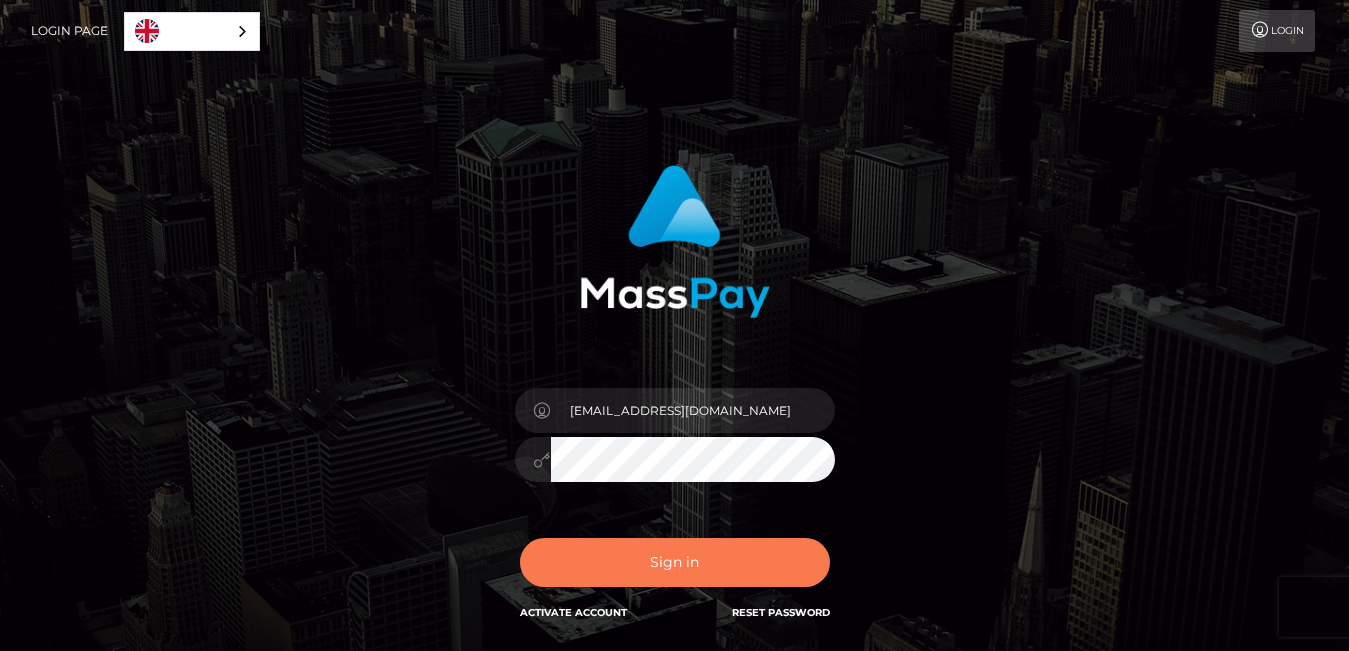 click on "Sign in" at bounding box center [675, 562] 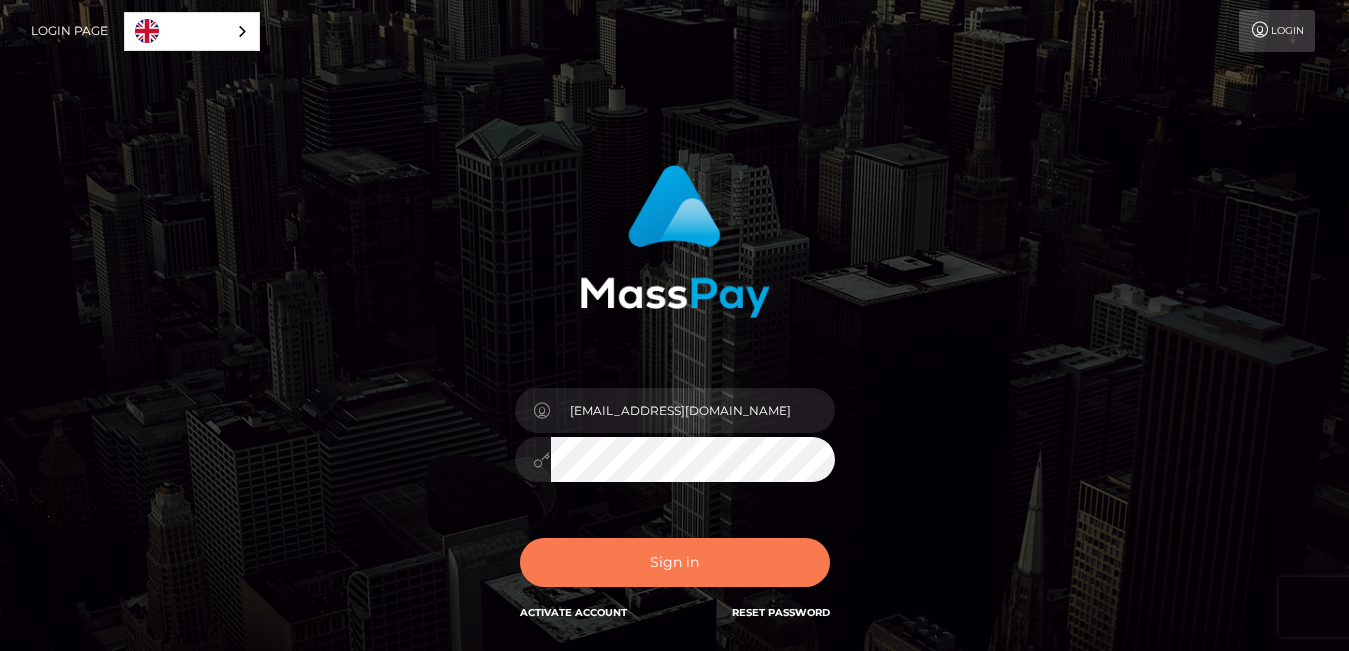 click on "Sign in" at bounding box center [675, 562] 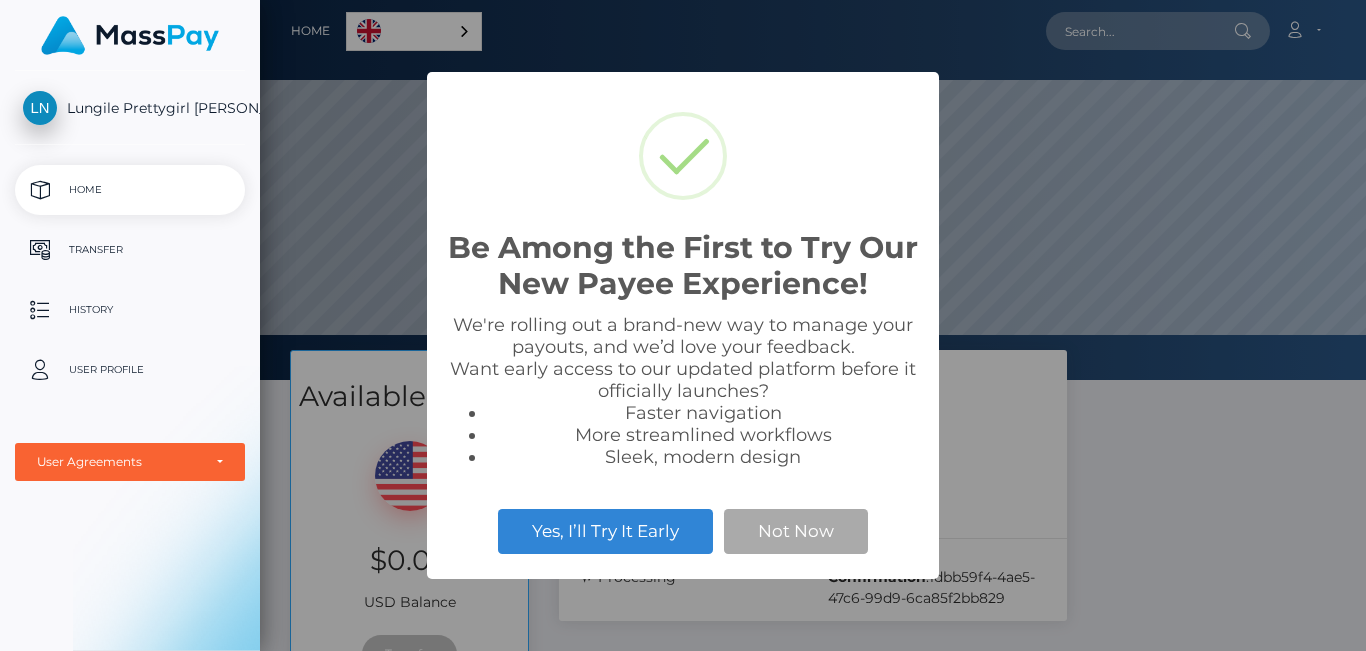 scroll, scrollTop: 0, scrollLeft: 0, axis: both 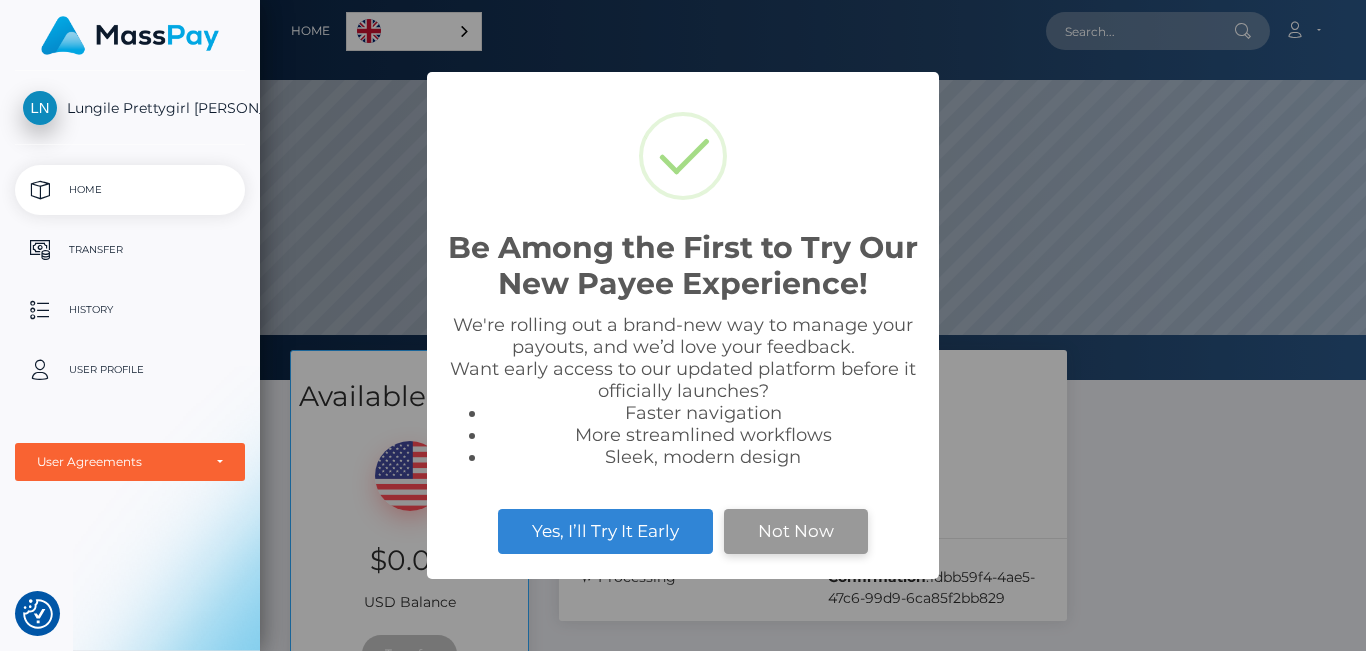 click on "Not Now" at bounding box center (796, 531) 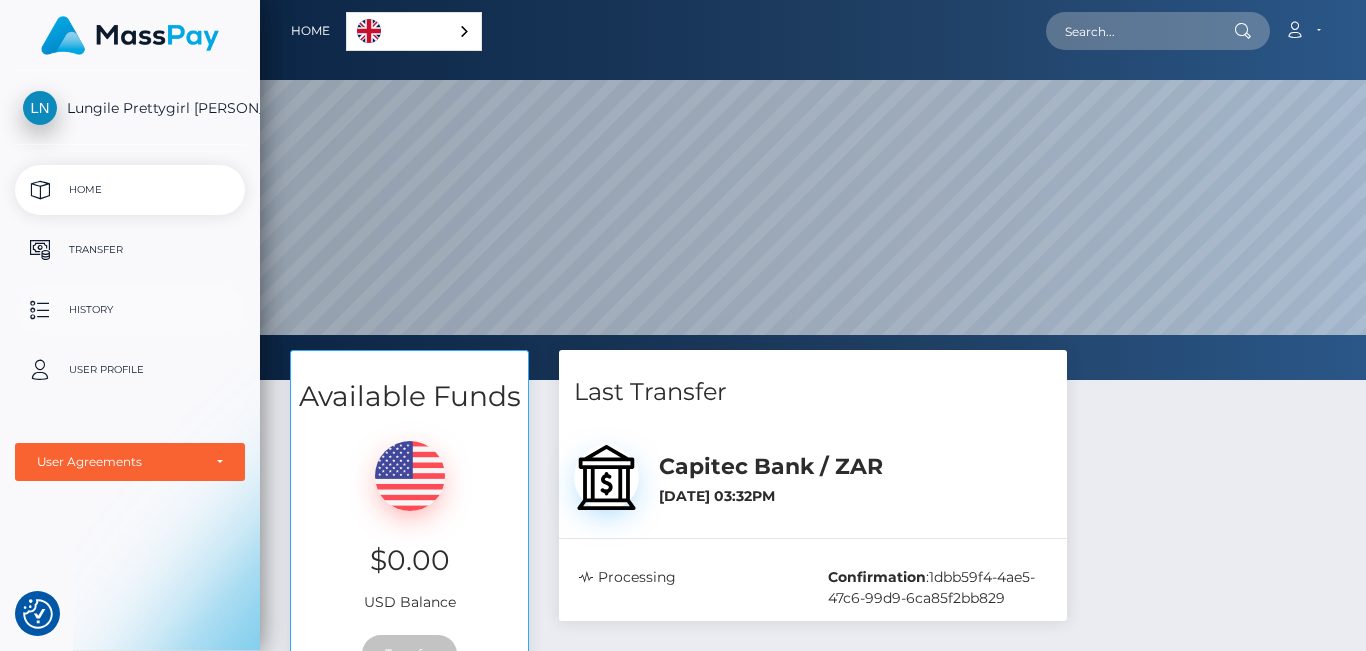 click on "History" at bounding box center [130, 310] 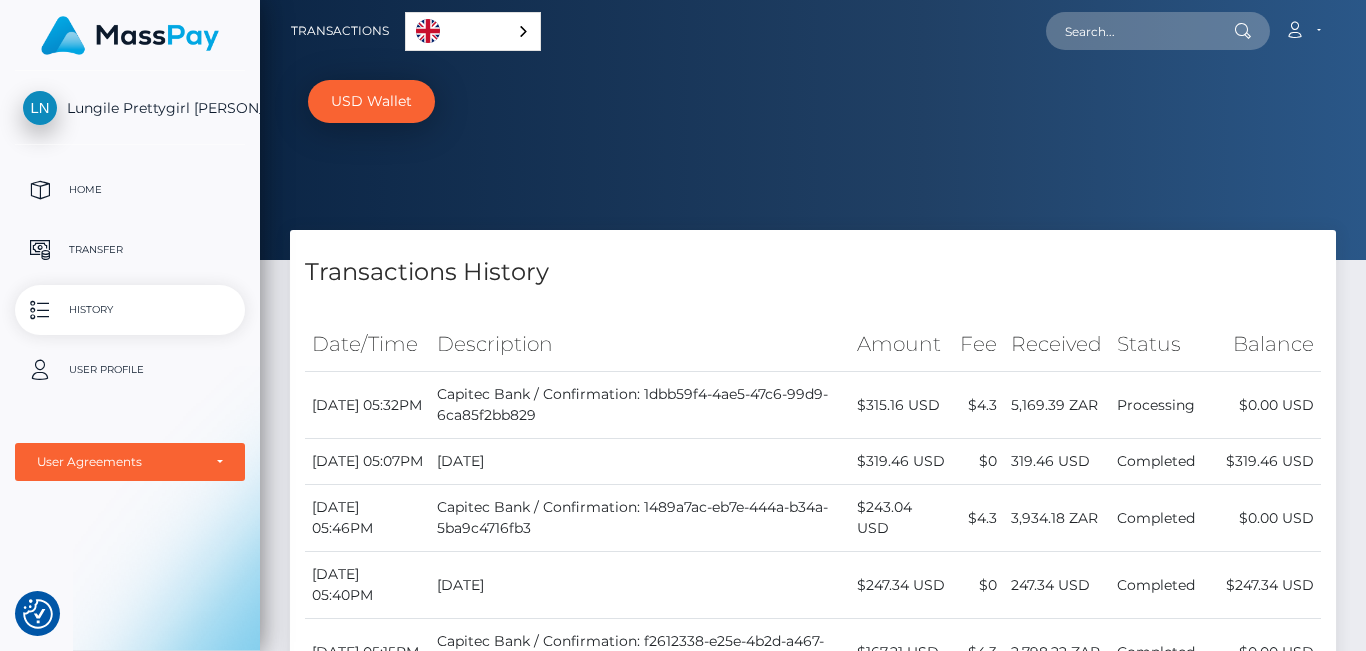 scroll, scrollTop: 0, scrollLeft: 0, axis: both 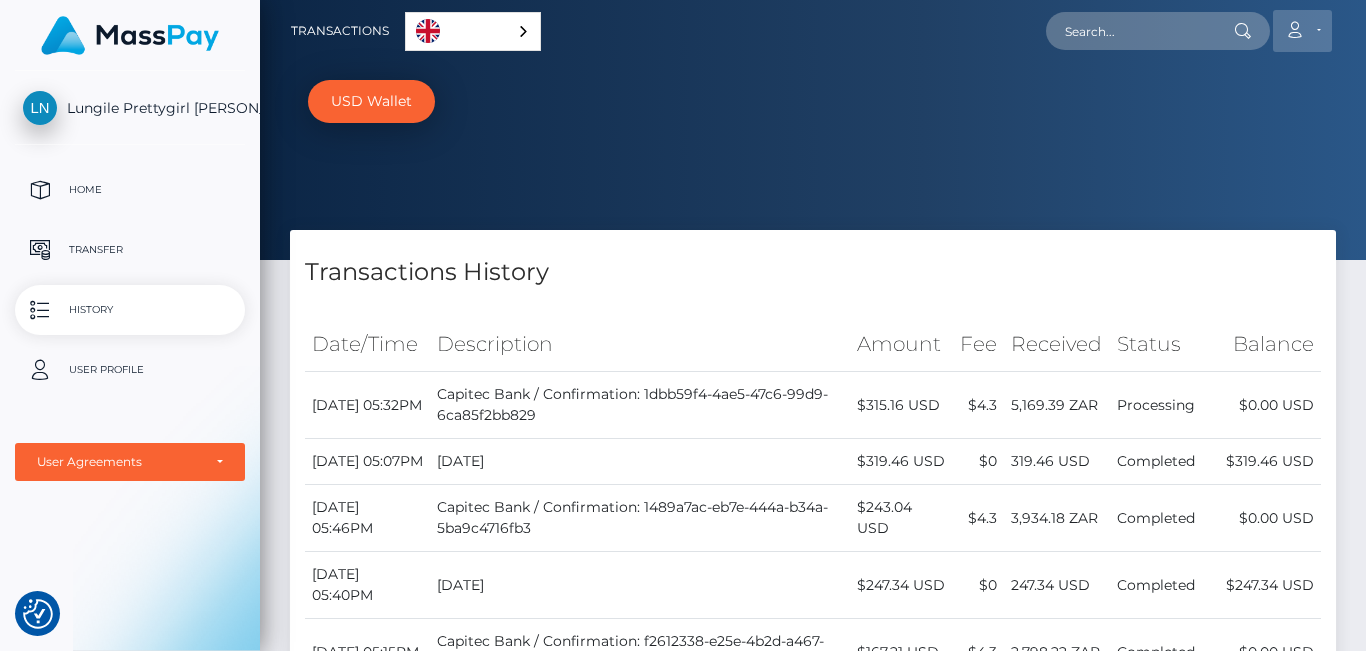 click on "Account" at bounding box center (1302, 31) 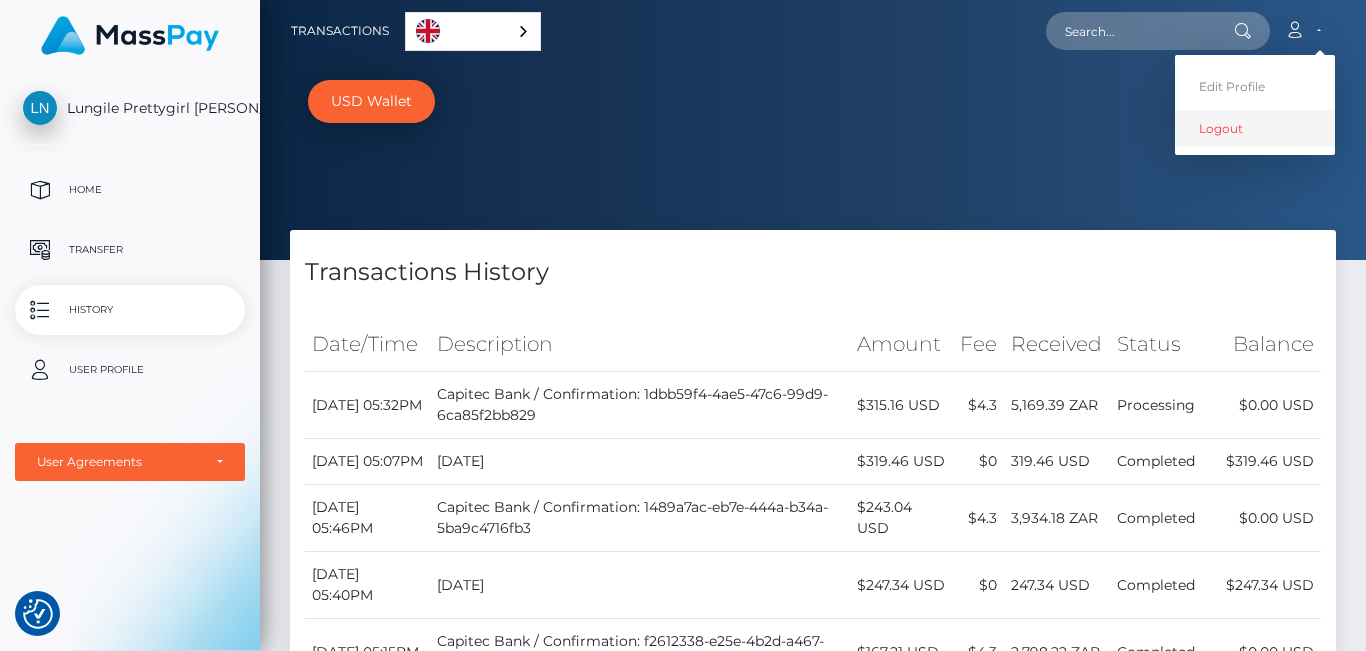 click on "Logout" at bounding box center (1255, 128) 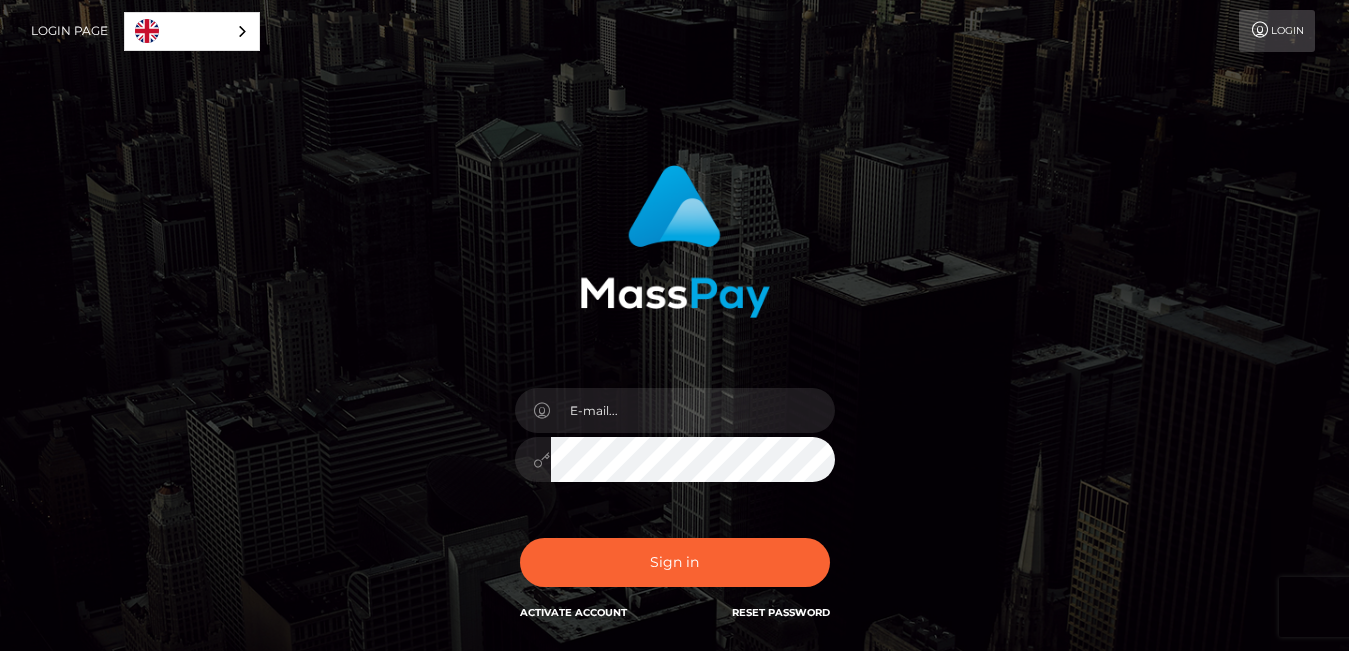 scroll, scrollTop: 0, scrollLeft: 0, axis: both 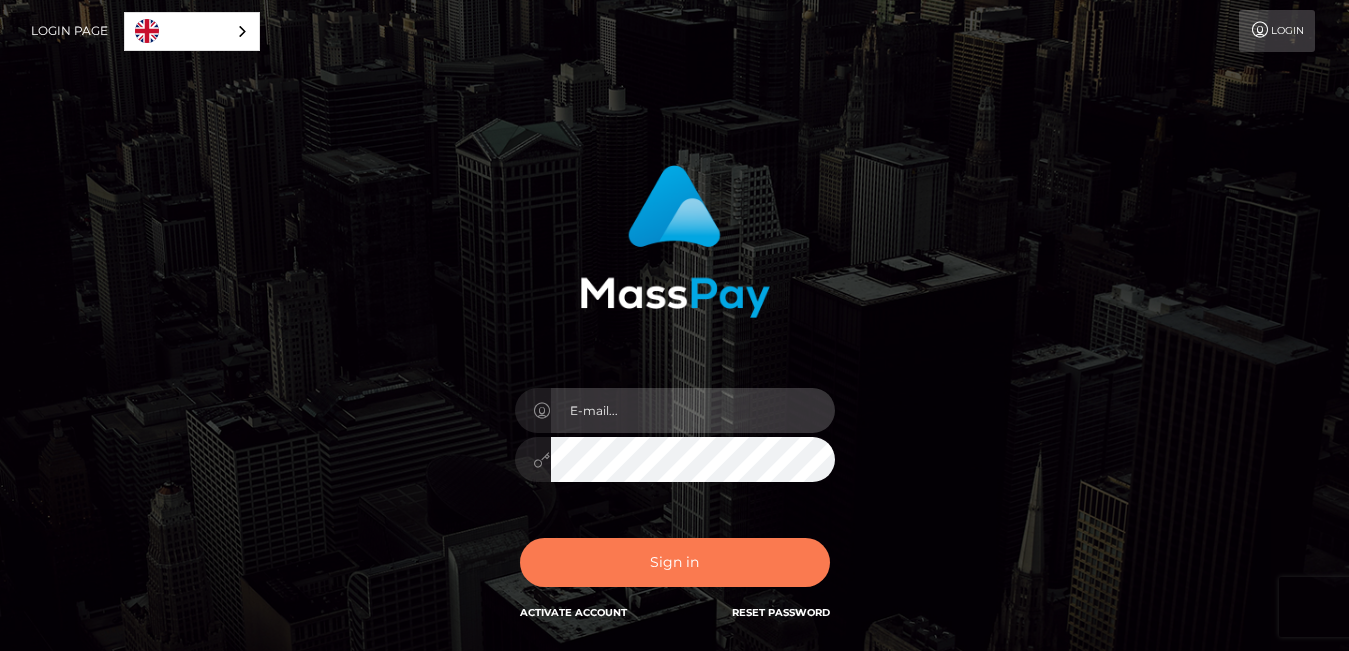 type on "[EMAIL_ADDRESS][DOMAIN_NAME]" 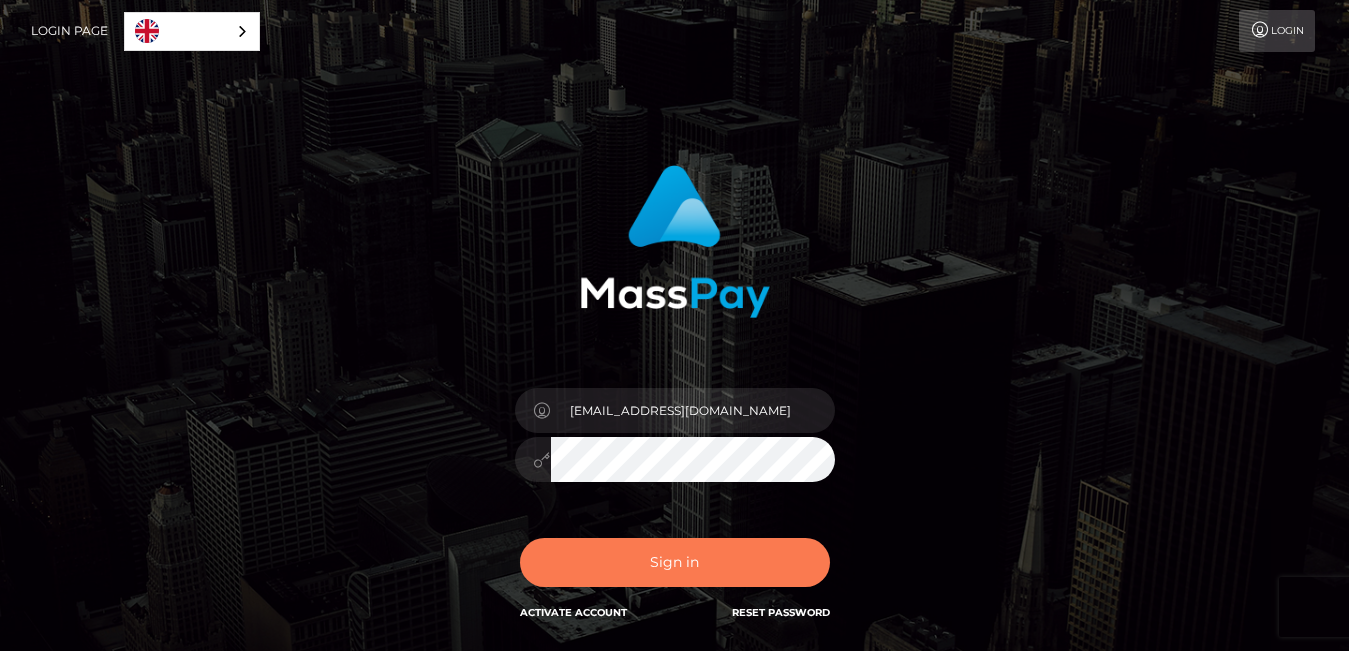 click on "Sign in" at bounding box center (675, 562) 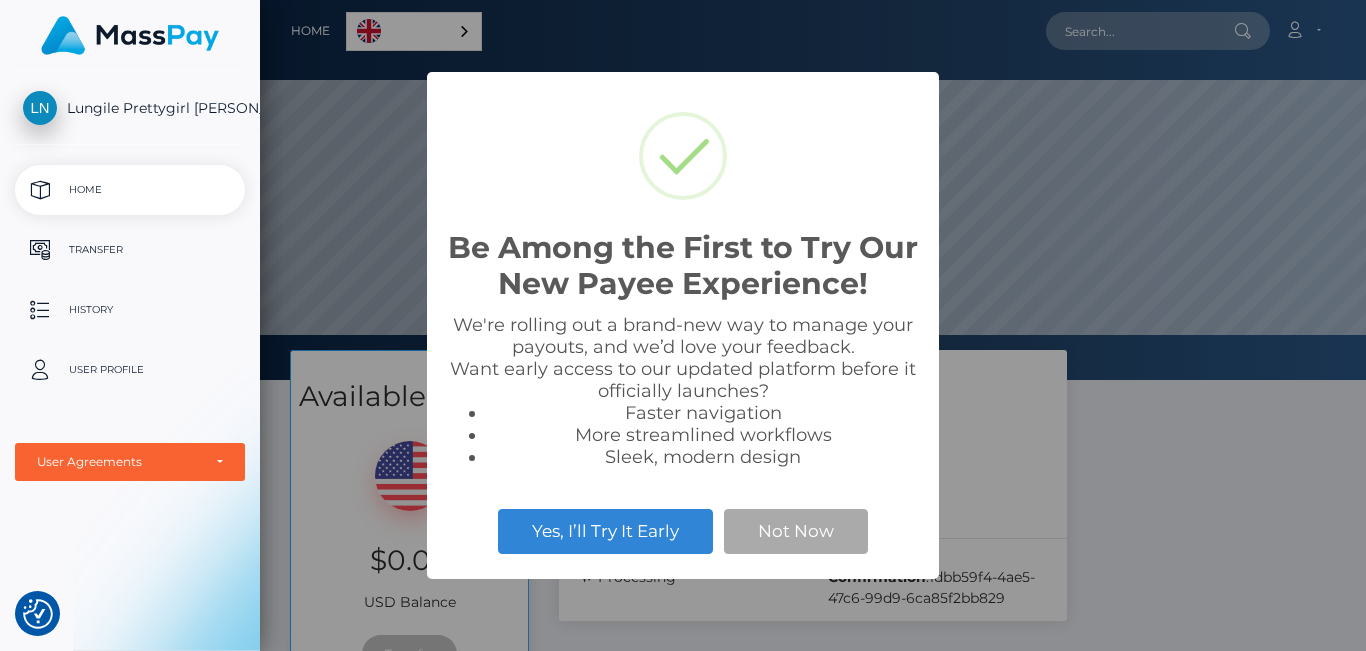 scroll, scrollTop: 0, scrollLeft: 0, axis: both 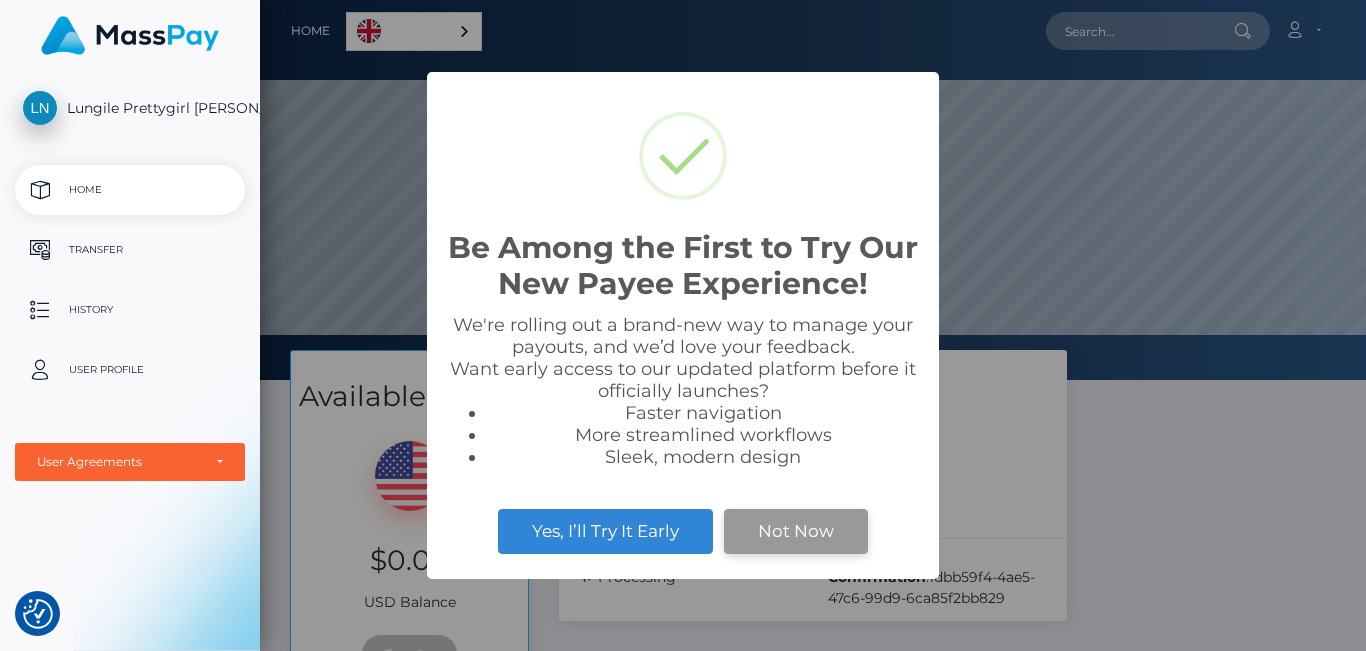 click on "Not Now" at bounding box center [796, 531] 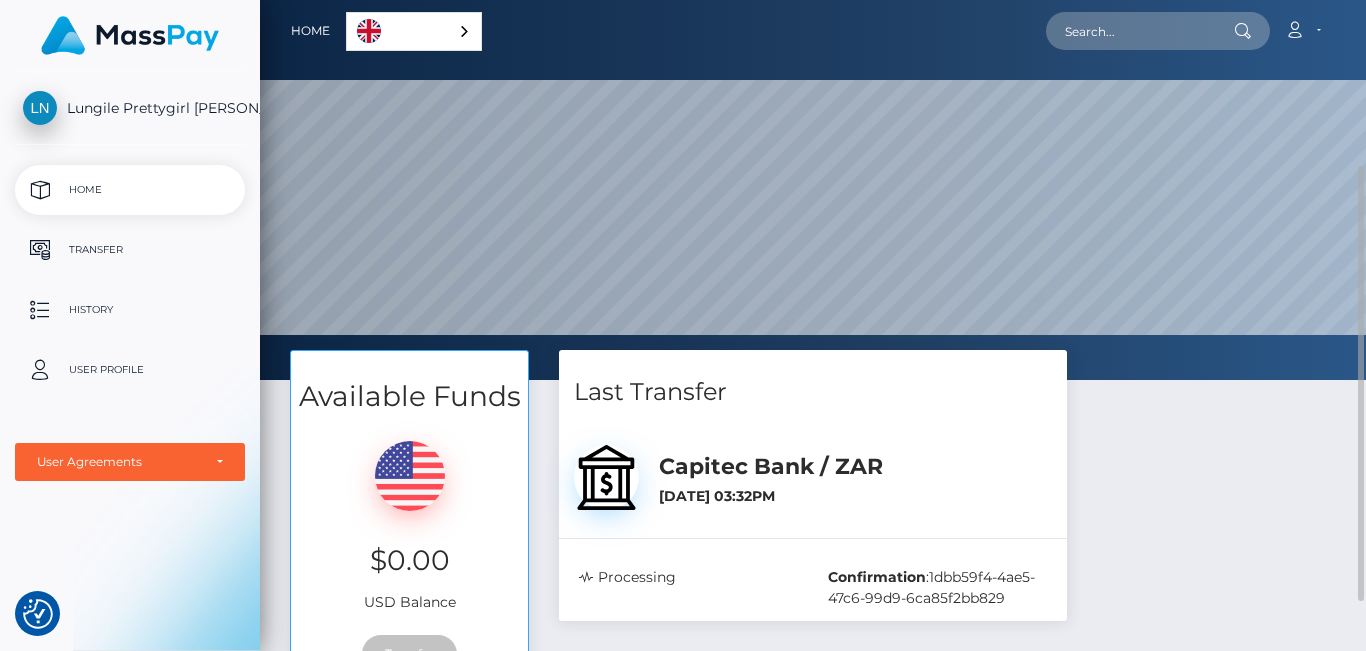 scroll, scrollTop: 100, scrollLeft: 0, axis: vertical 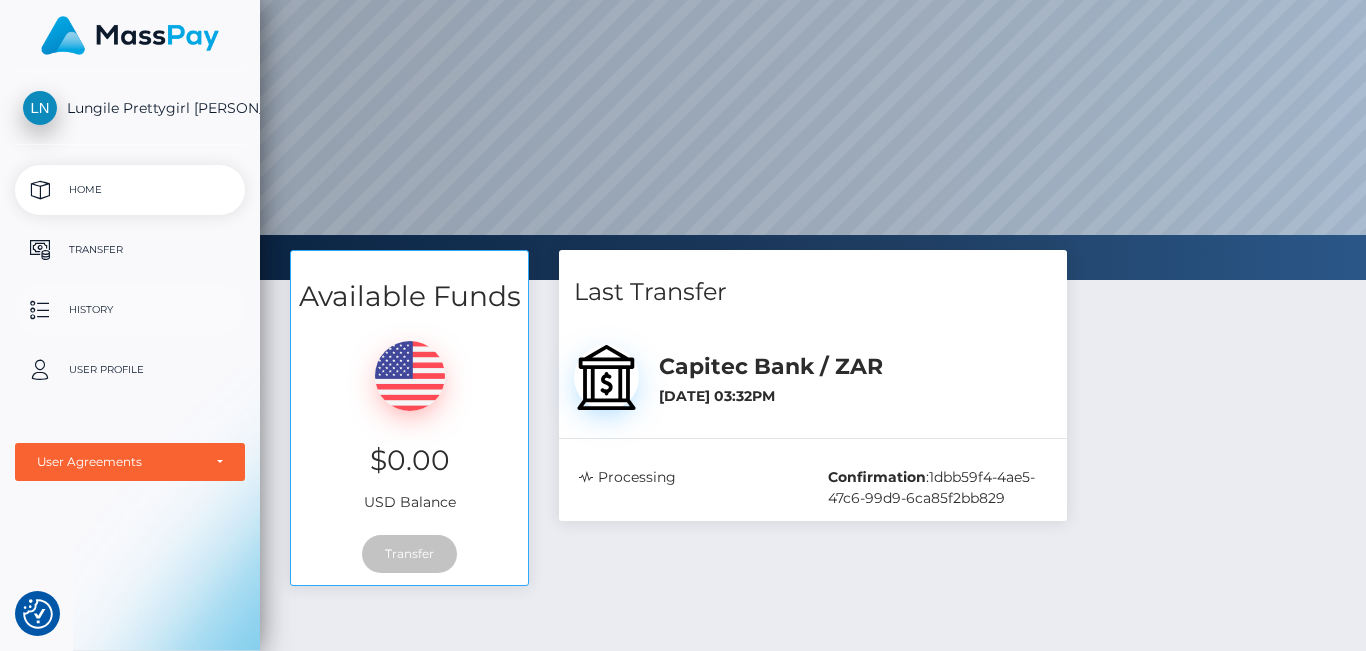 click on "History" at bounding box center (130, 310) 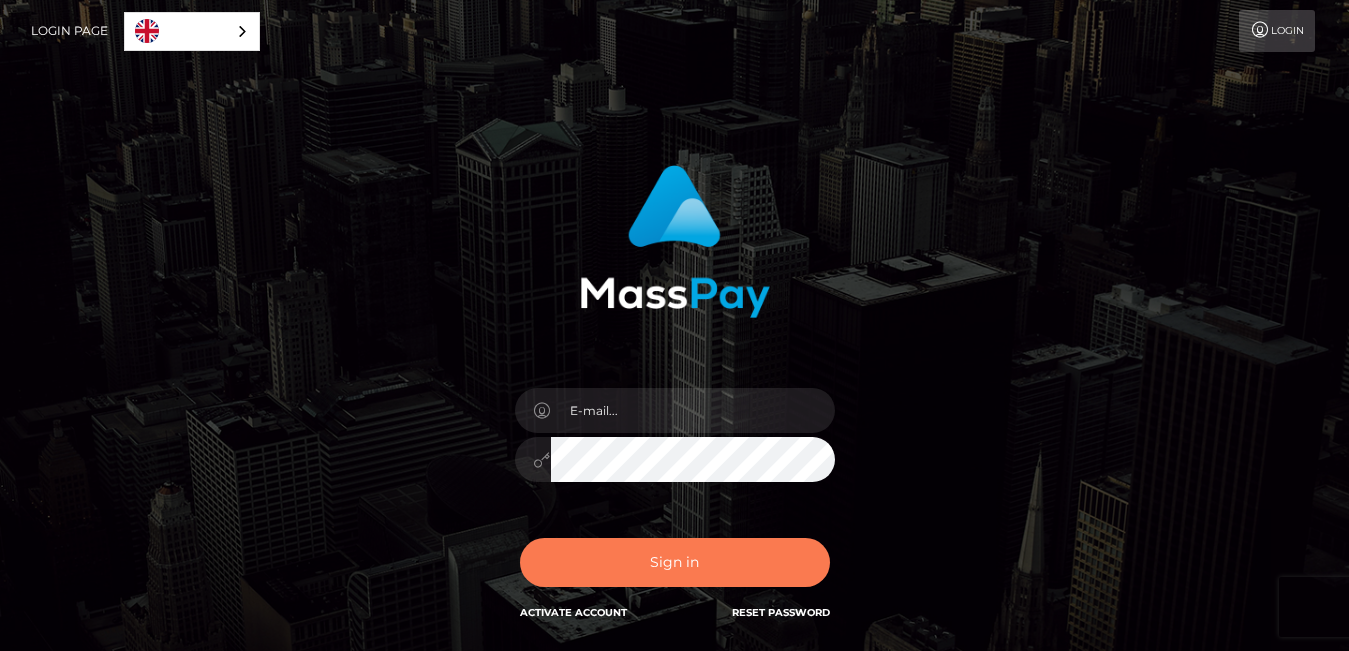 scroll, scrollTop: 0, scrollLeft: 0, axis: both 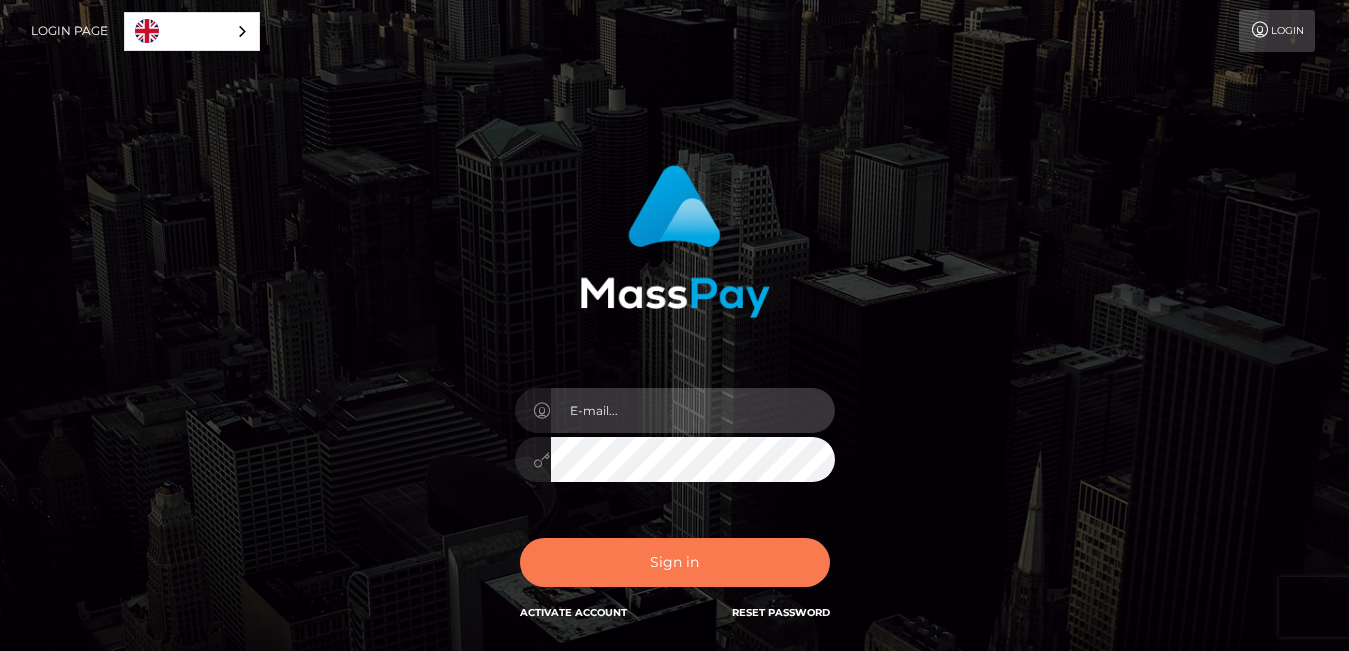 type on "[EMAIL_ADDRESS][DOMAIN_NAME]" 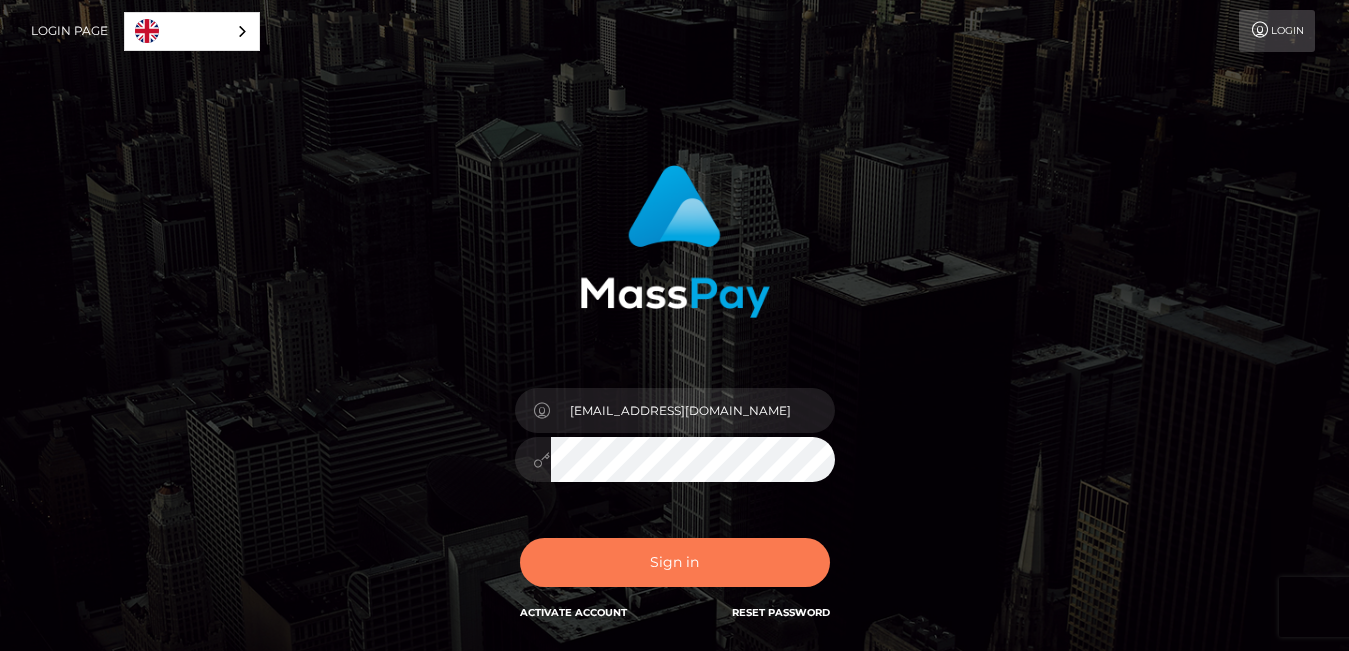 click on "Sign in" at bounding box center [675, 562] 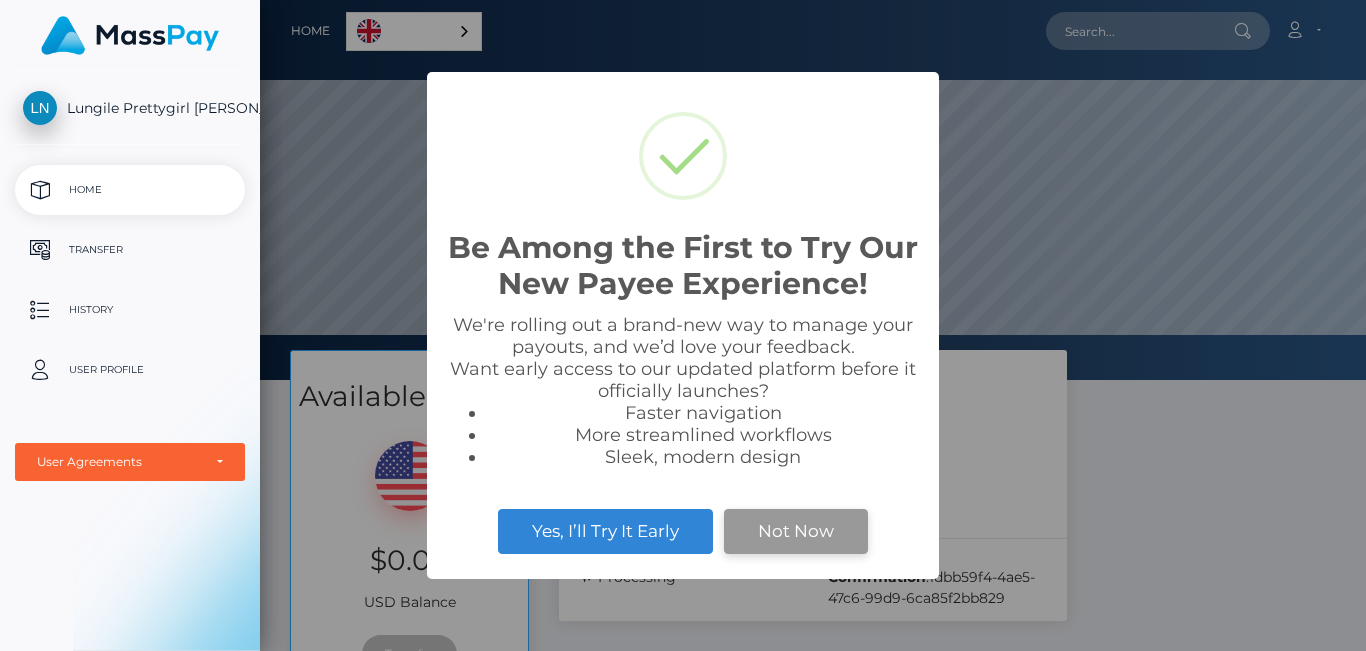scroll, scrollTop: 0, scrollLeft: 0, axis: both 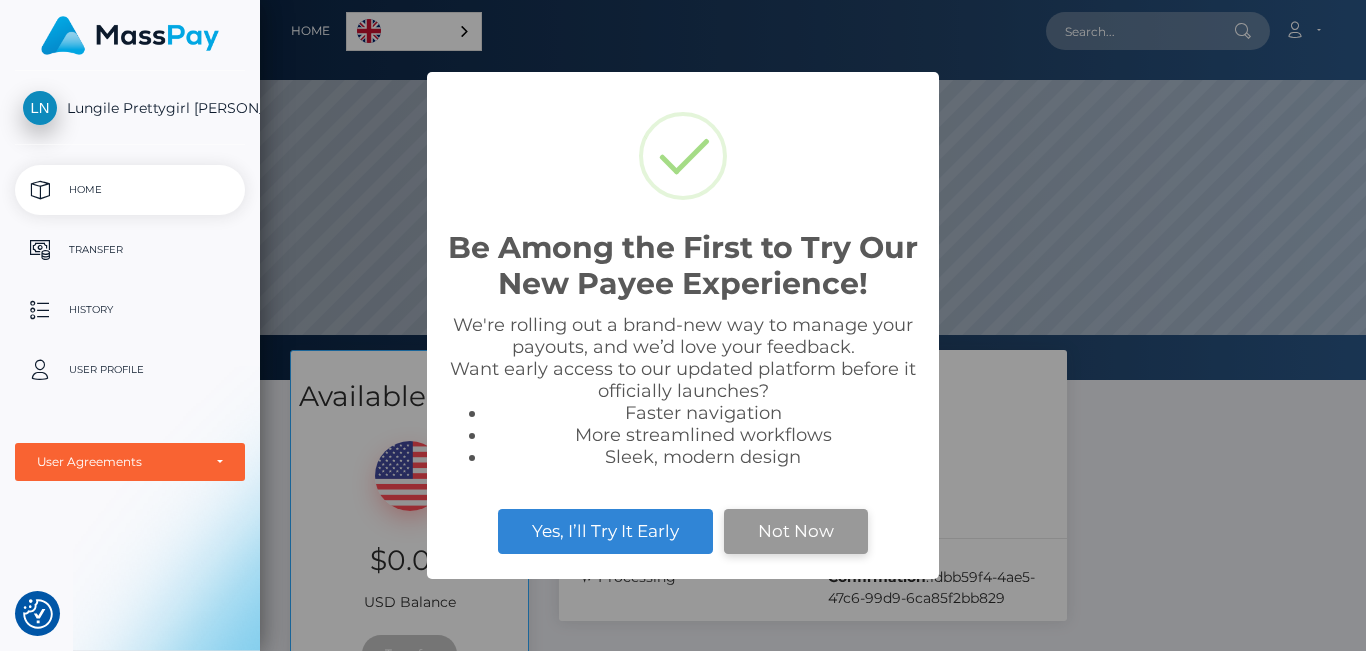 click on "Not Now" at bounding box center [796, 531] 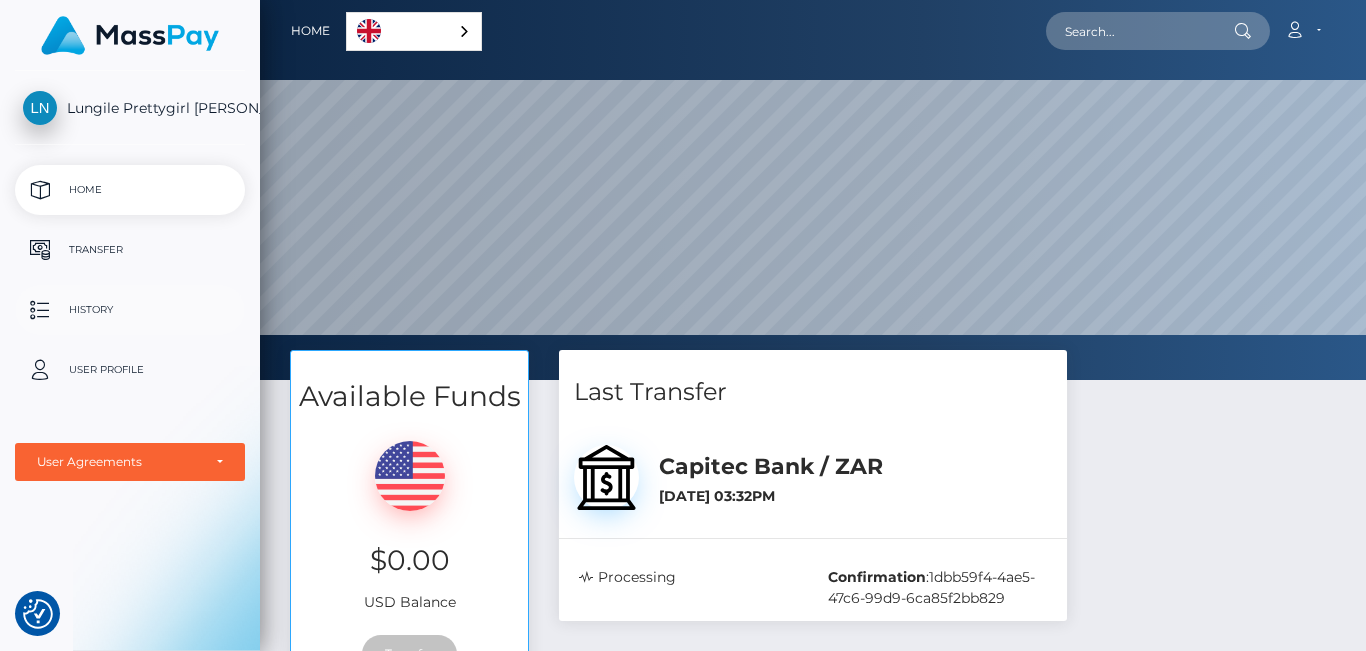 click on "History" at bounding box center [130, 310] 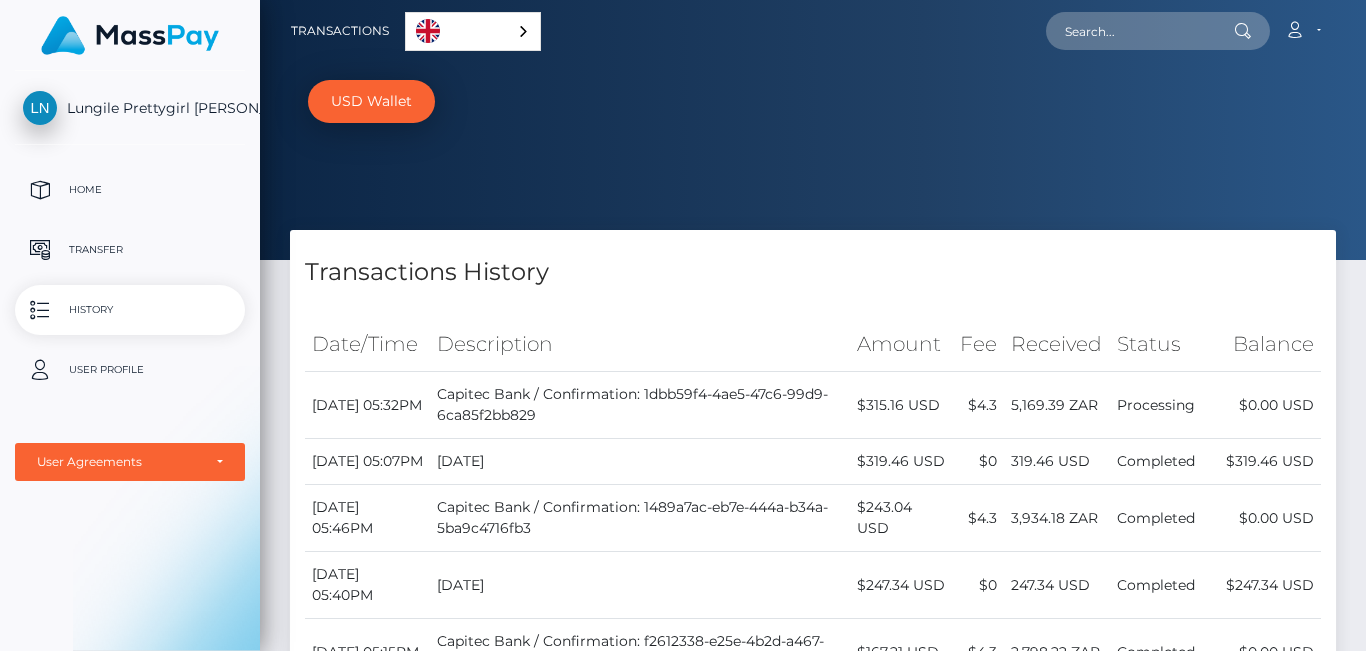 scroll, scrollTop: 0, scrollLeft: 0, axis: both 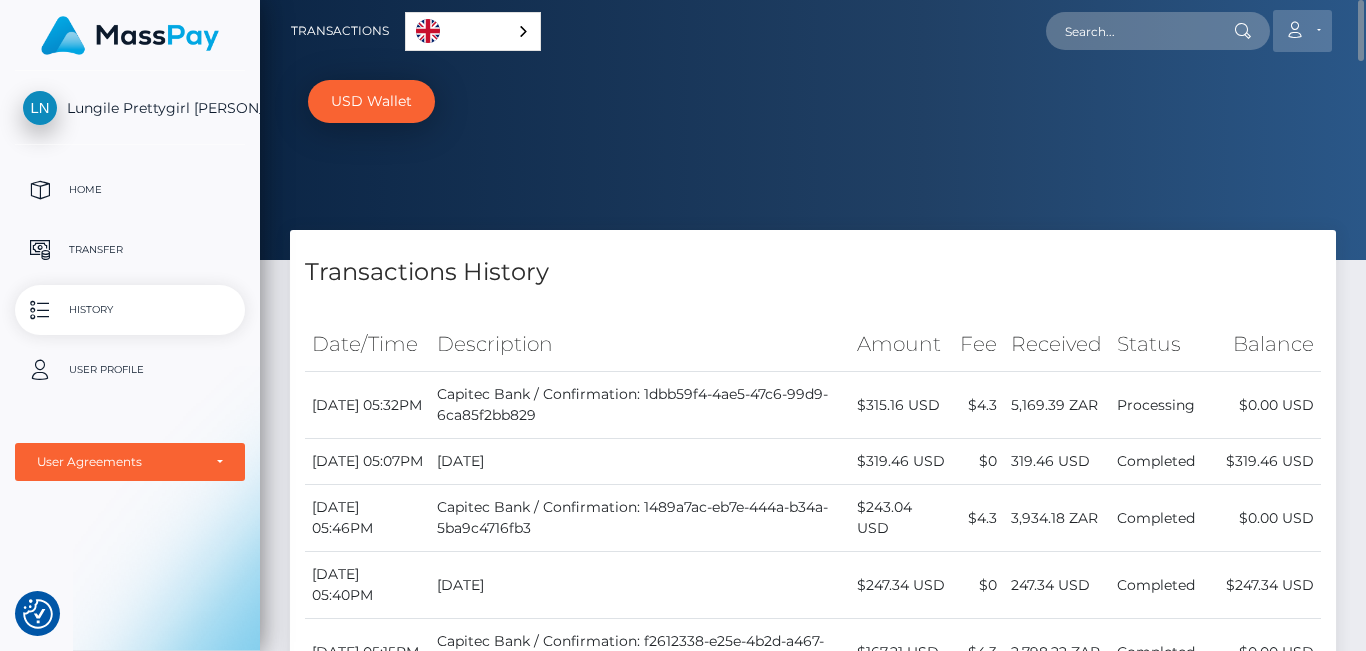 click on "Account" at bounding box center (1302, 31) 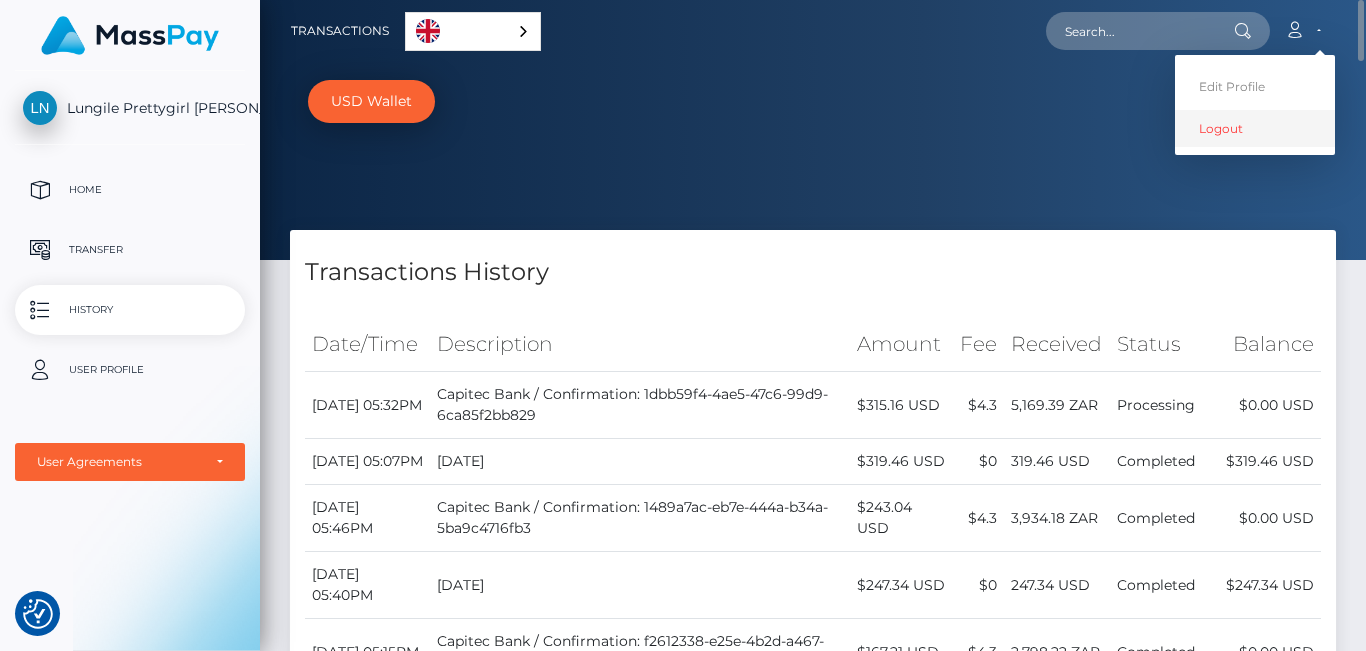 click on "Logout" at bounding box center [1255, 128] 